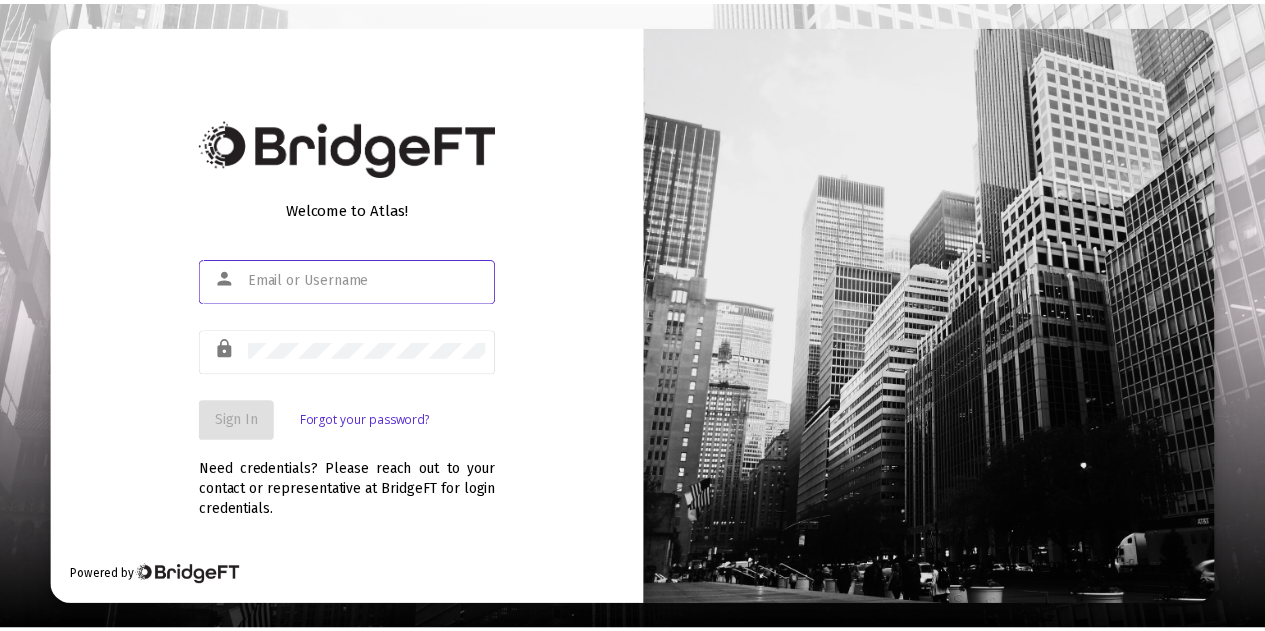 scroll, scrollTop: 0, scrollLeft: 0, axis: both 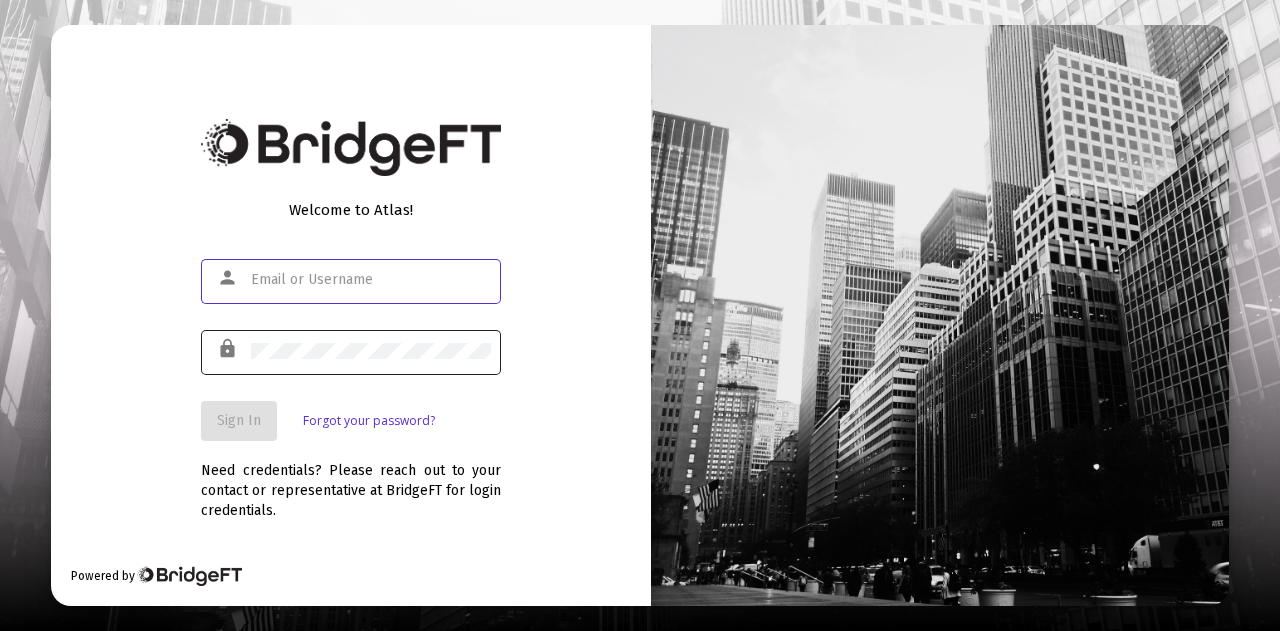 type on "[EMAIL]" 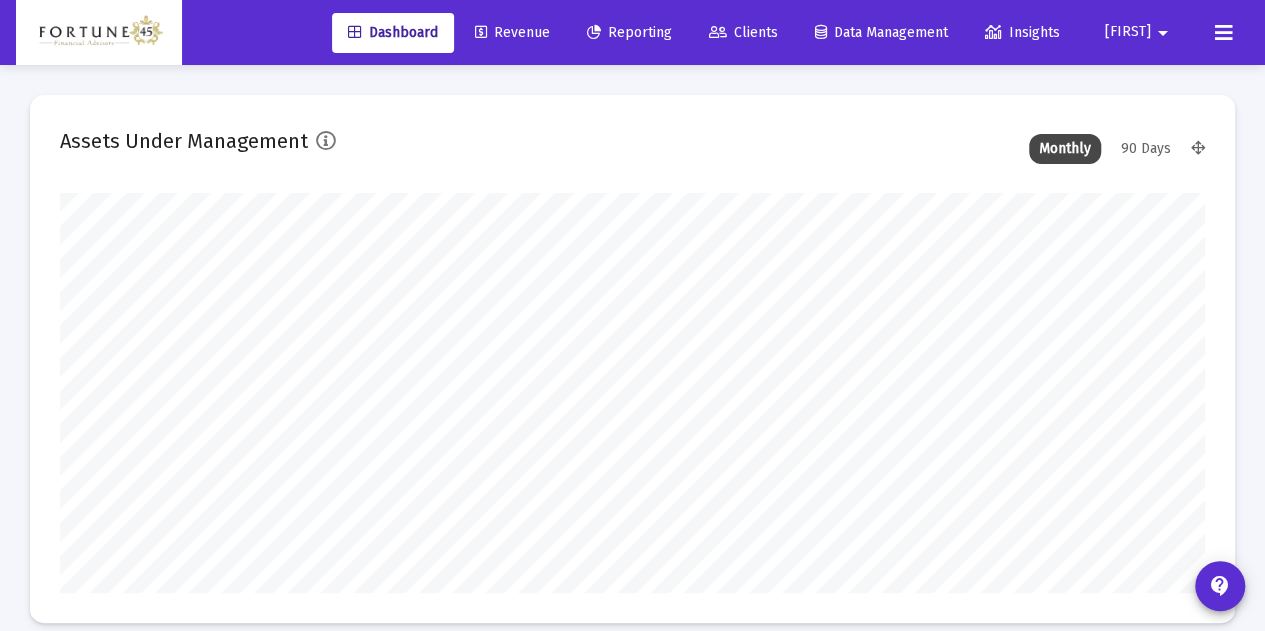 scroll, scrollTop: 999600, scrollLeft: 998855, axis: both 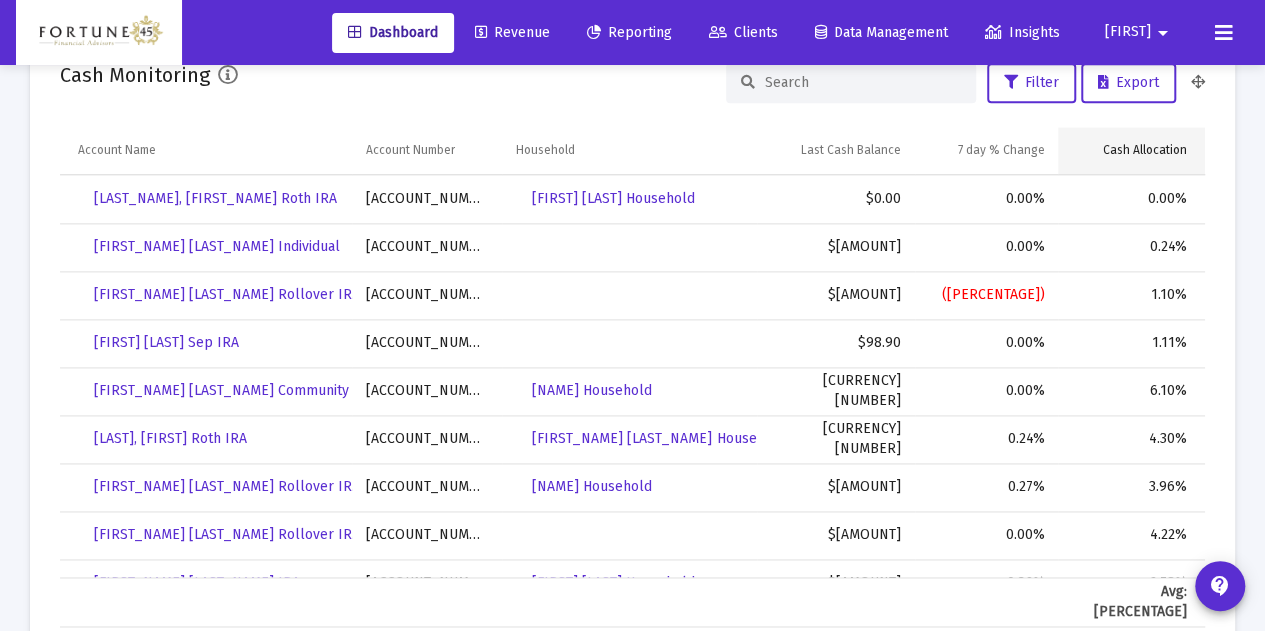 click on "Cash Allocation" at bounding box center (1145, 150) 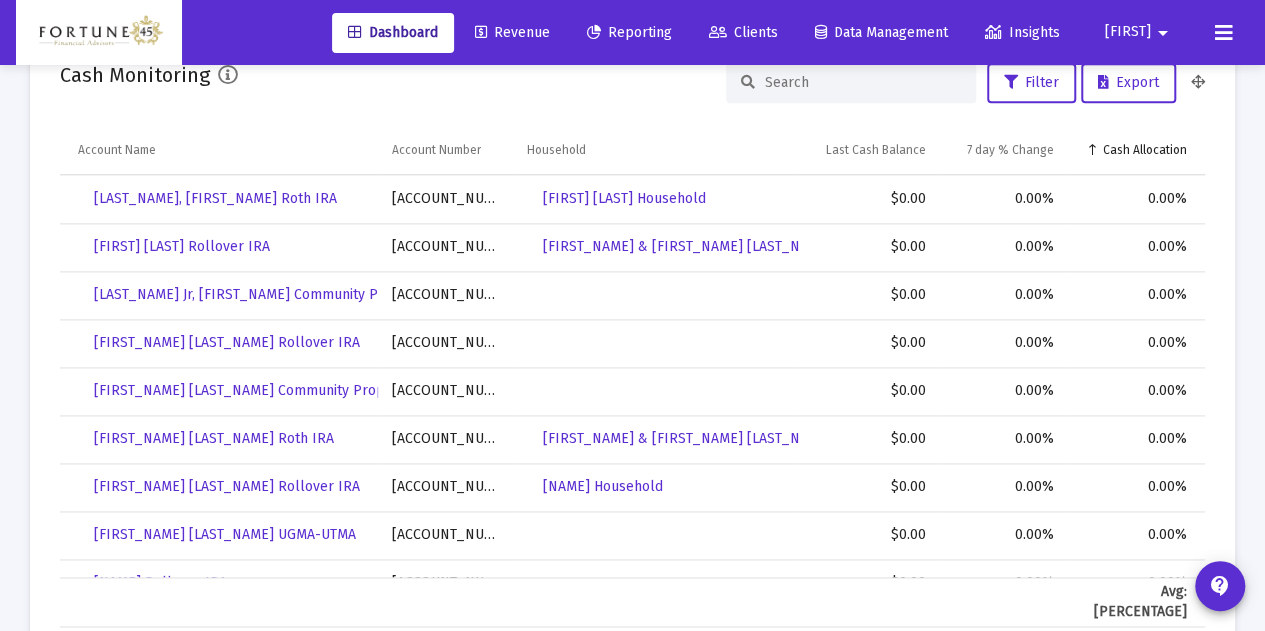 click on "Cash Allocation" at bounding box center (1145, 150) 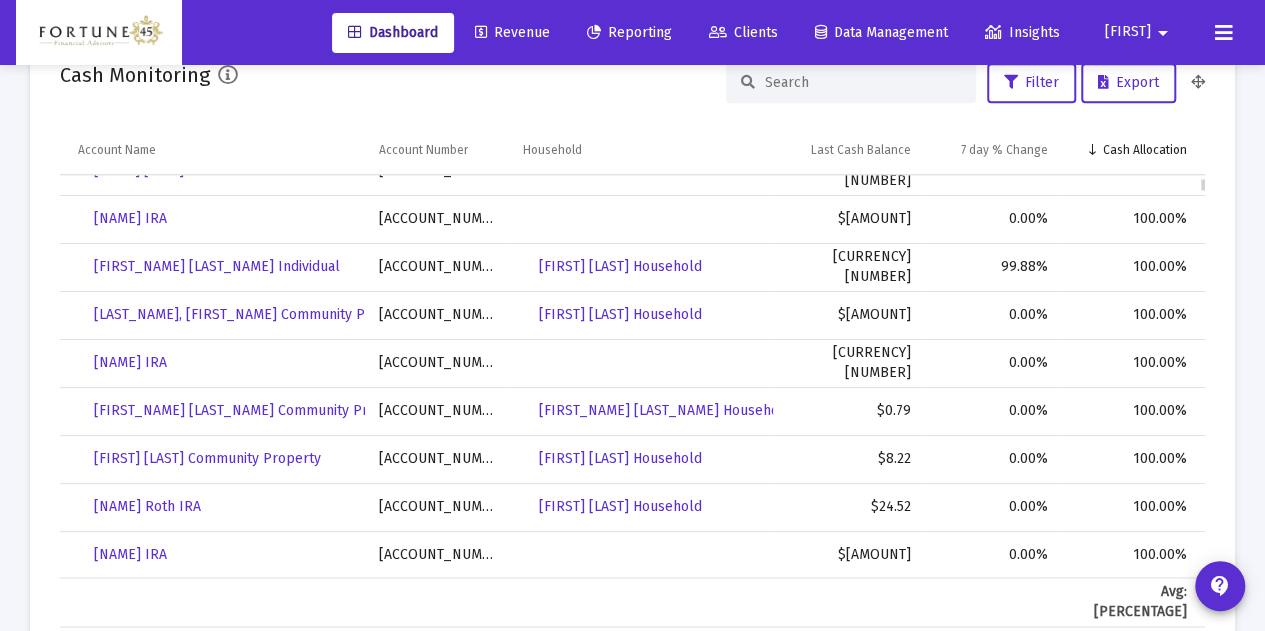 scroll, scrollTop: 269, scrollLeft: 0, axis: vertical 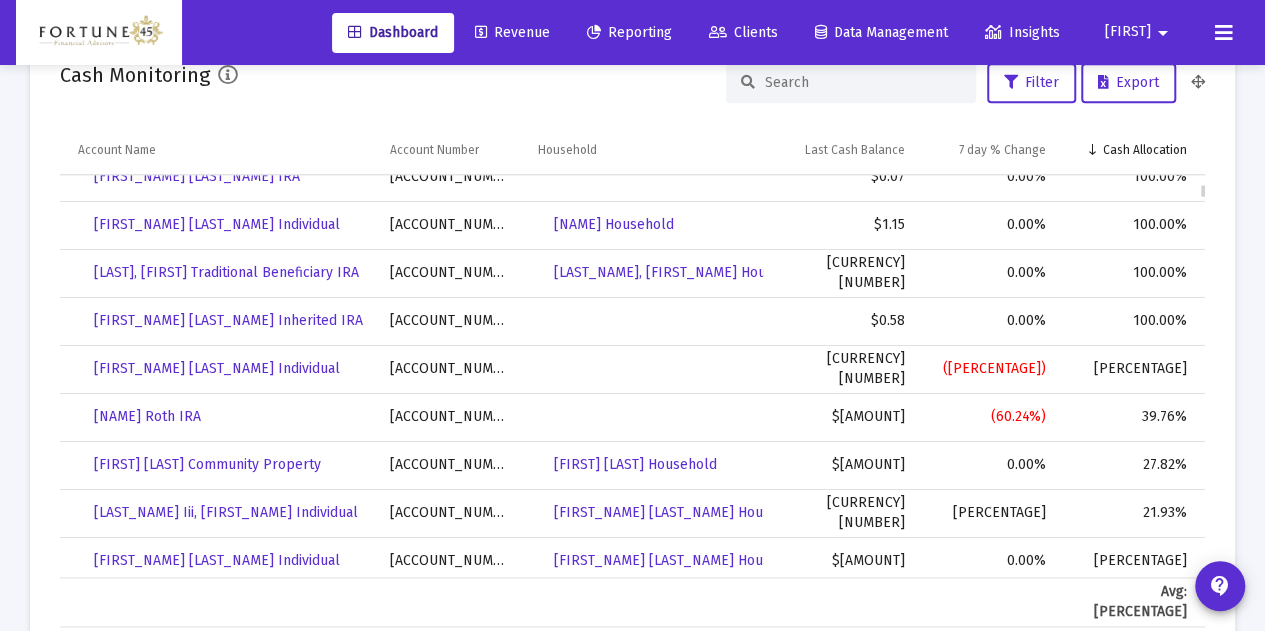 click on "[ACCOUNT_NUMBER]" at bounding box center [450, 465] 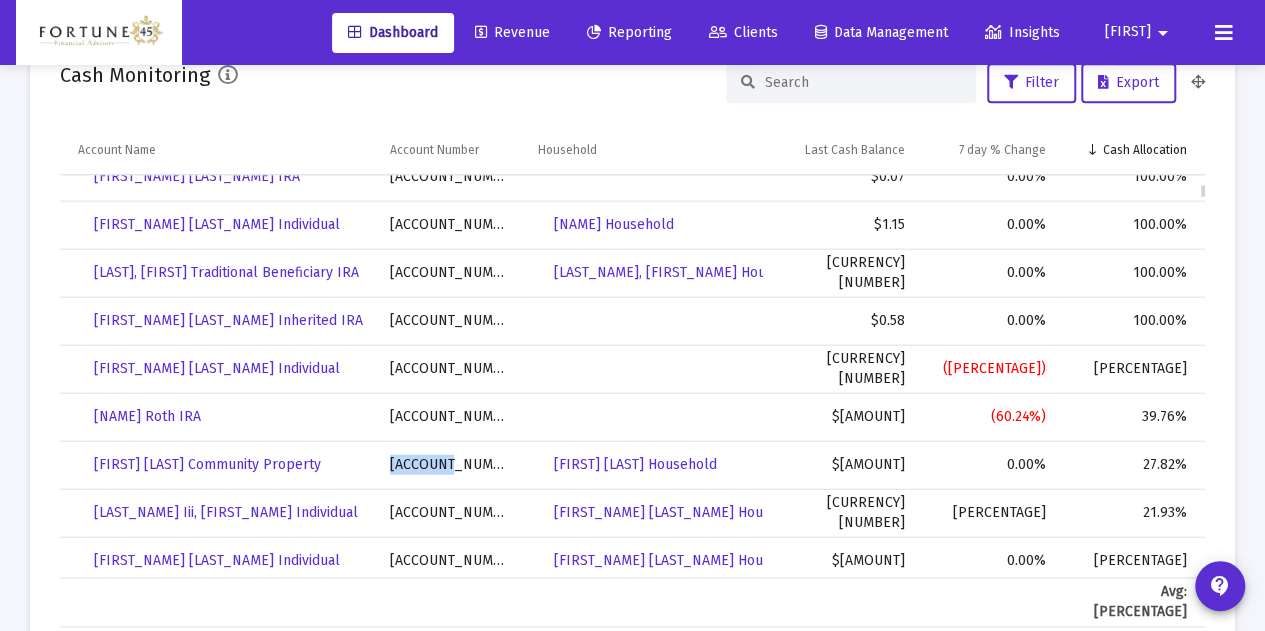 scroll, scrollTop: 1078, scrollLeft: 0, axis: vertical 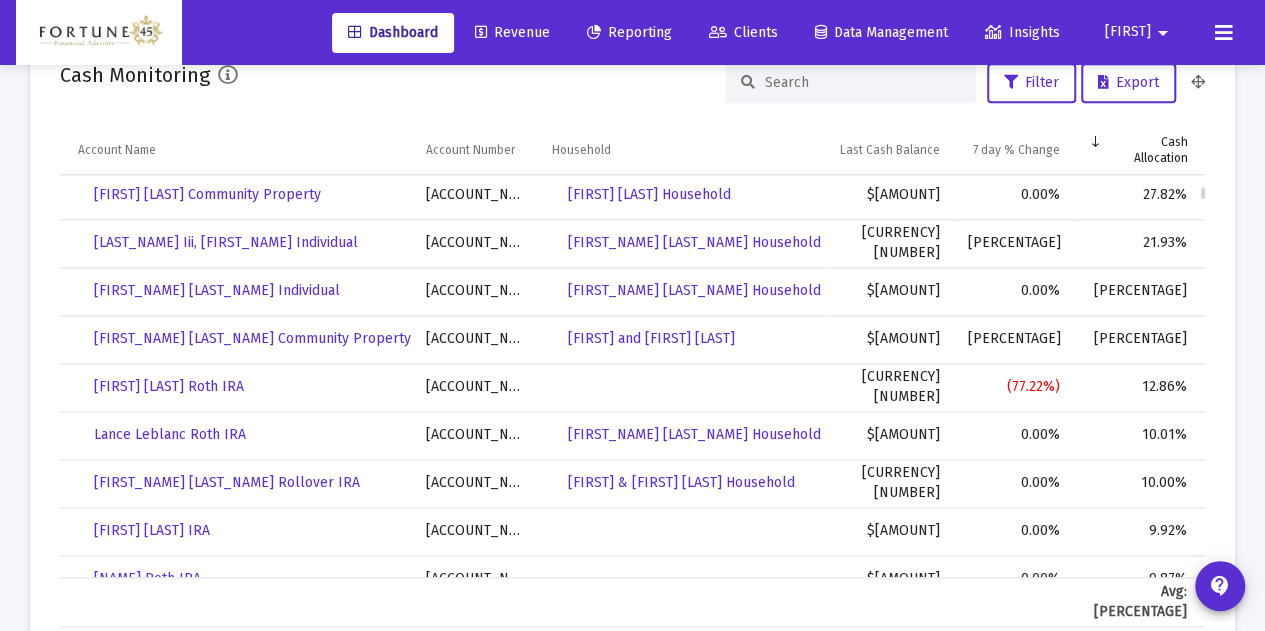 click on "[ACCOUNT_NUMBER]" at bounding box center [475, 291] 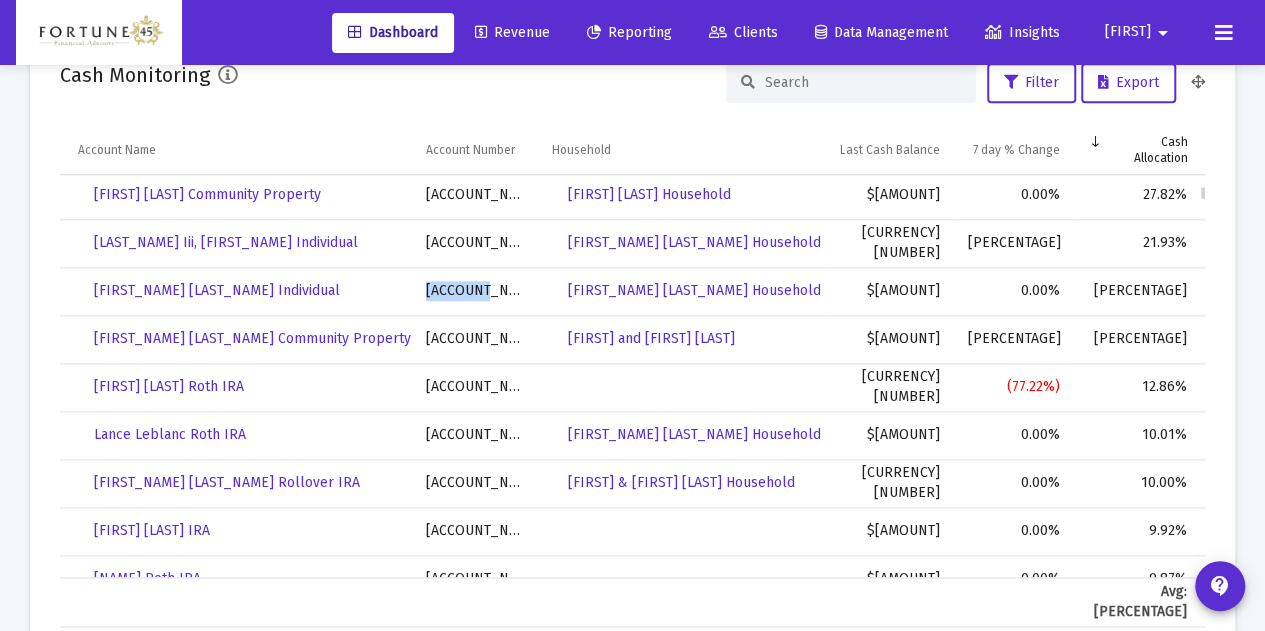 click on "[ACCOUNT_NUMBER]" at bounding box center (475, 291) 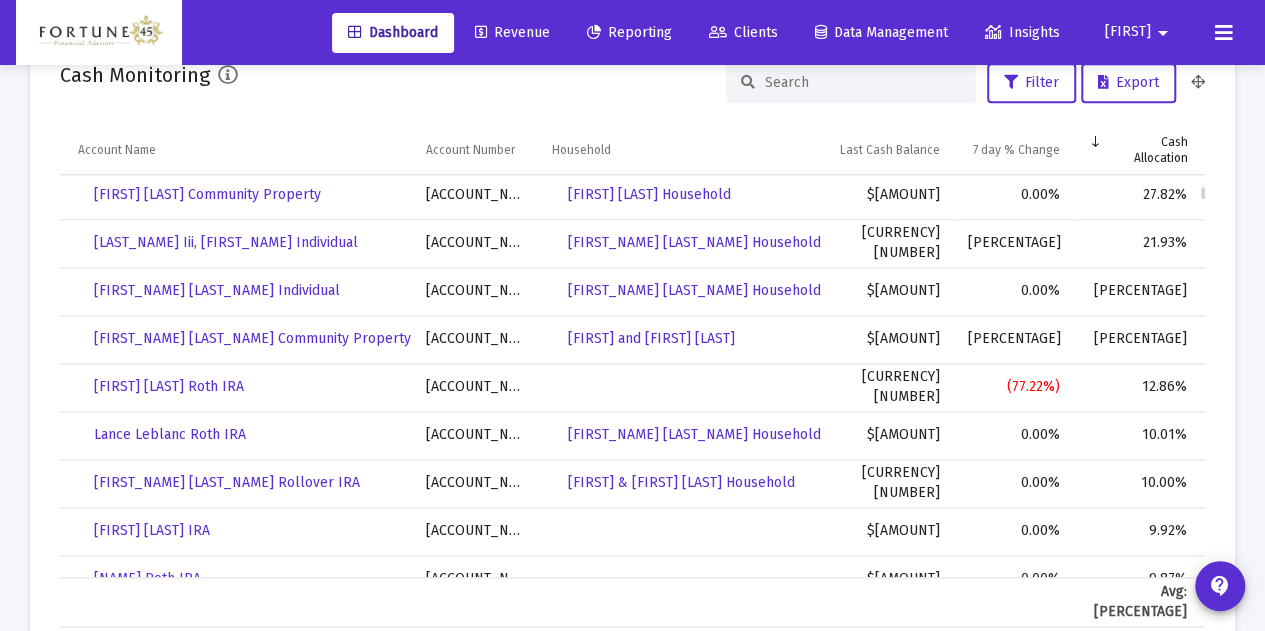 click on "[ACCOUNT_NUMBER]" at bounding box center (475, 339) 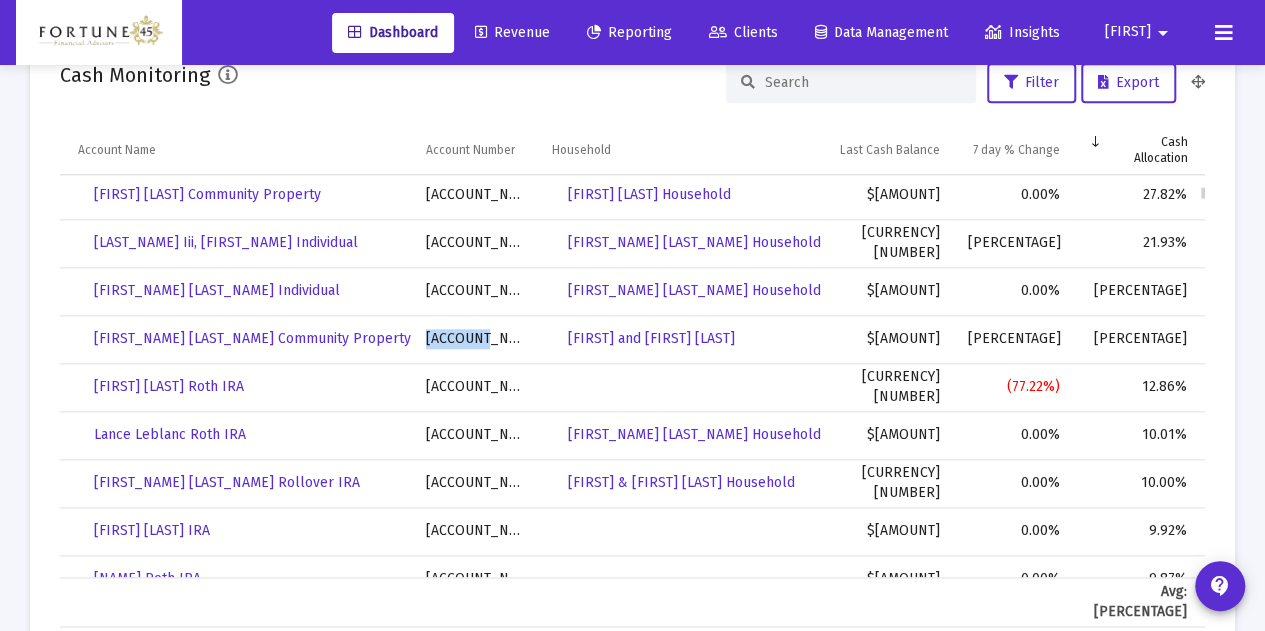 click on "[ACCOUNT_NUMBER]" at bounding box center [475, 339] 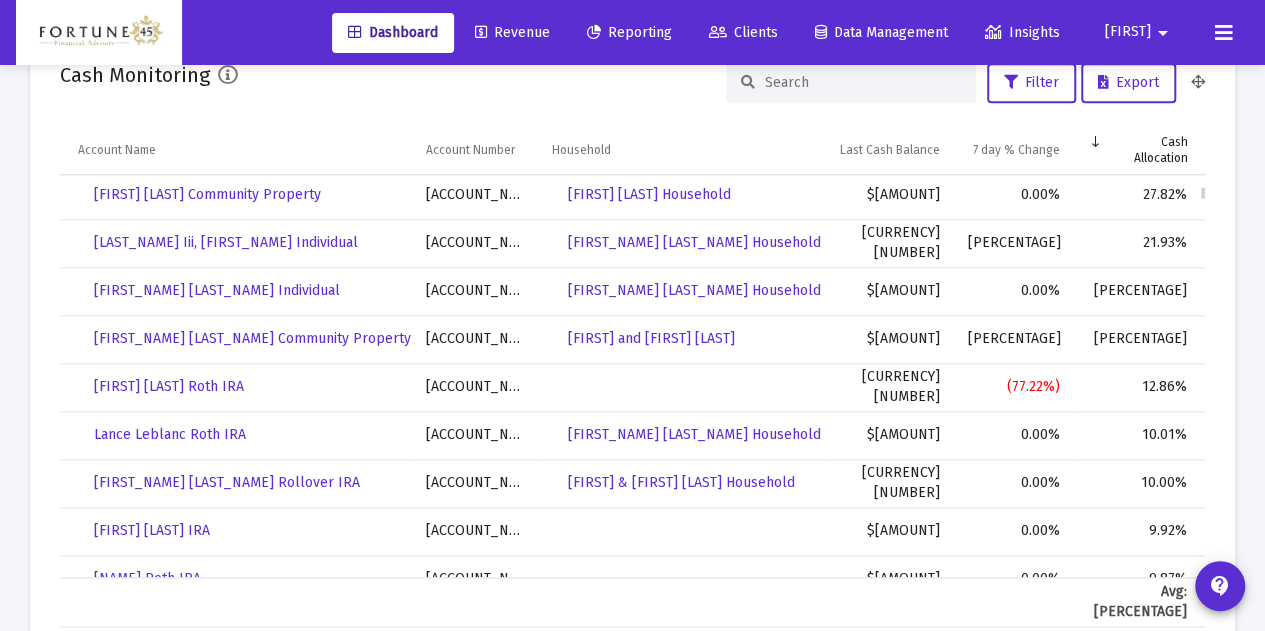 click on "[ACCOUNT_NUMBER]" at bounding box center [475, 435] 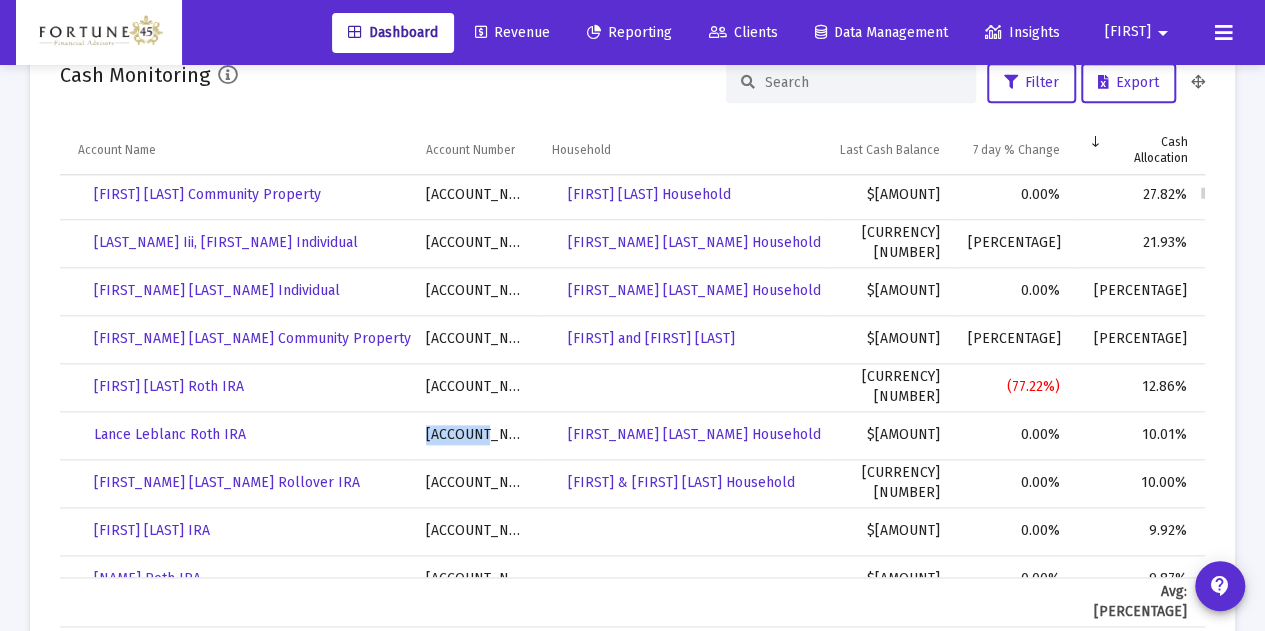 click on "[ACCOUNT_NUMBER]" at bounding box center (475, 435) 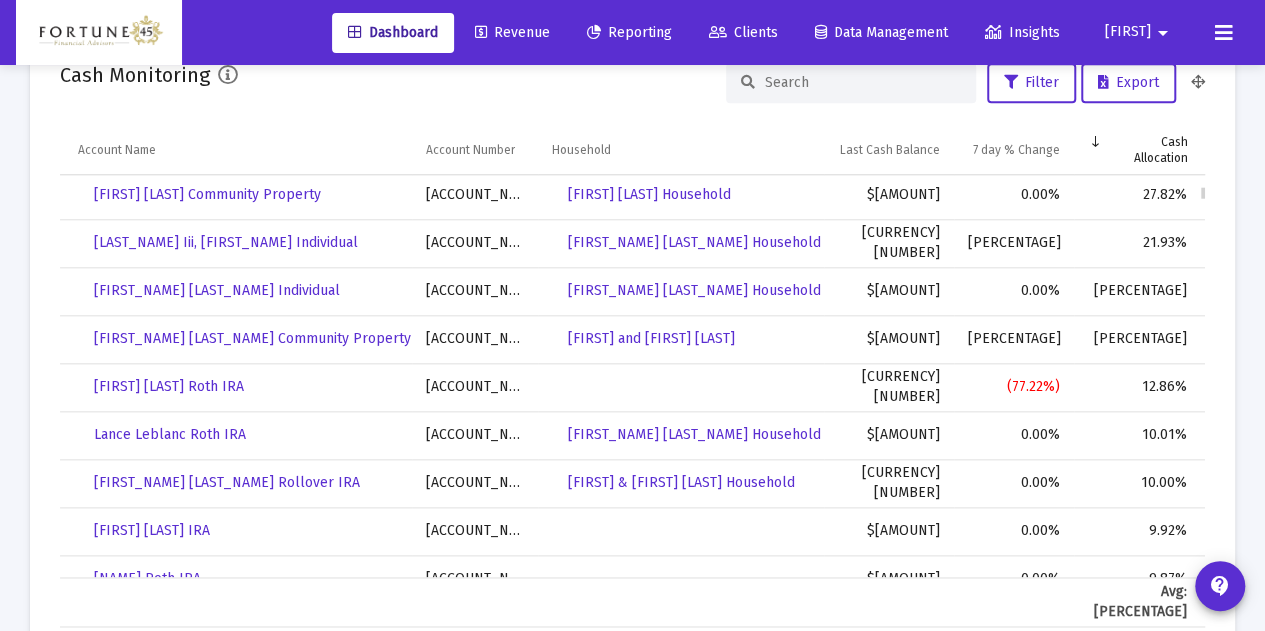 click on "[ACCOUNT_NUMBER]" at bounding box center [475, 483] 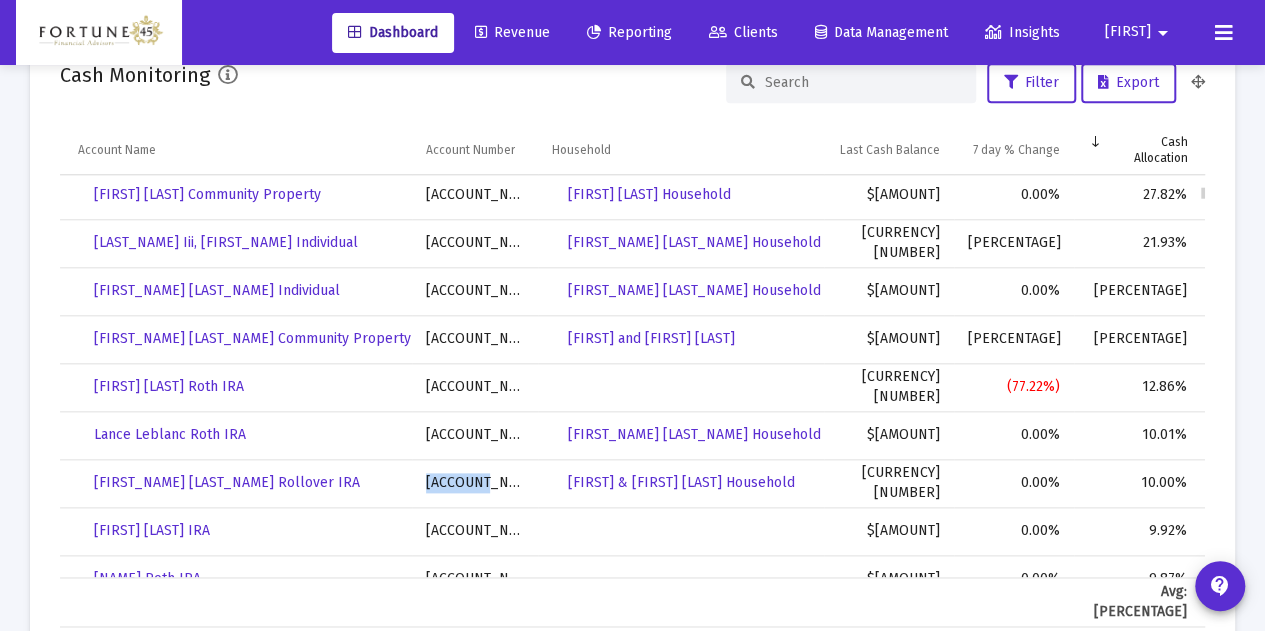 click on "[ACCOUNT_NUMBER]" at bounding box center (475, 483) 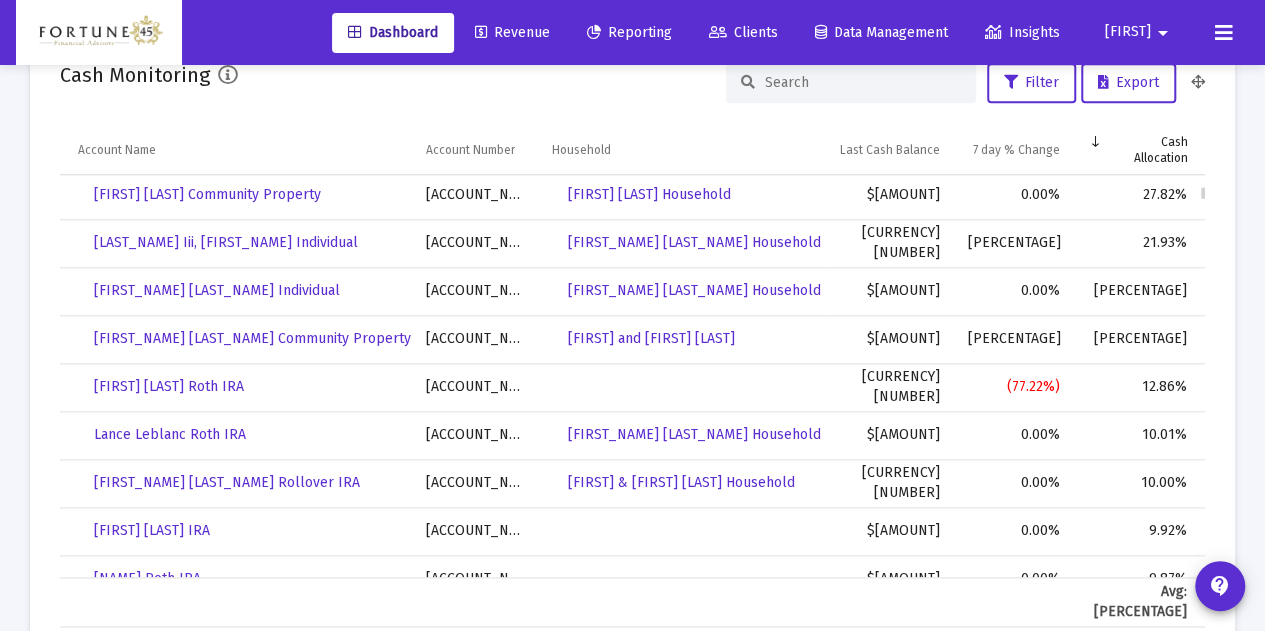 click on "[ACCOUNT_NUMBER]" at bounding box center [475, 531] 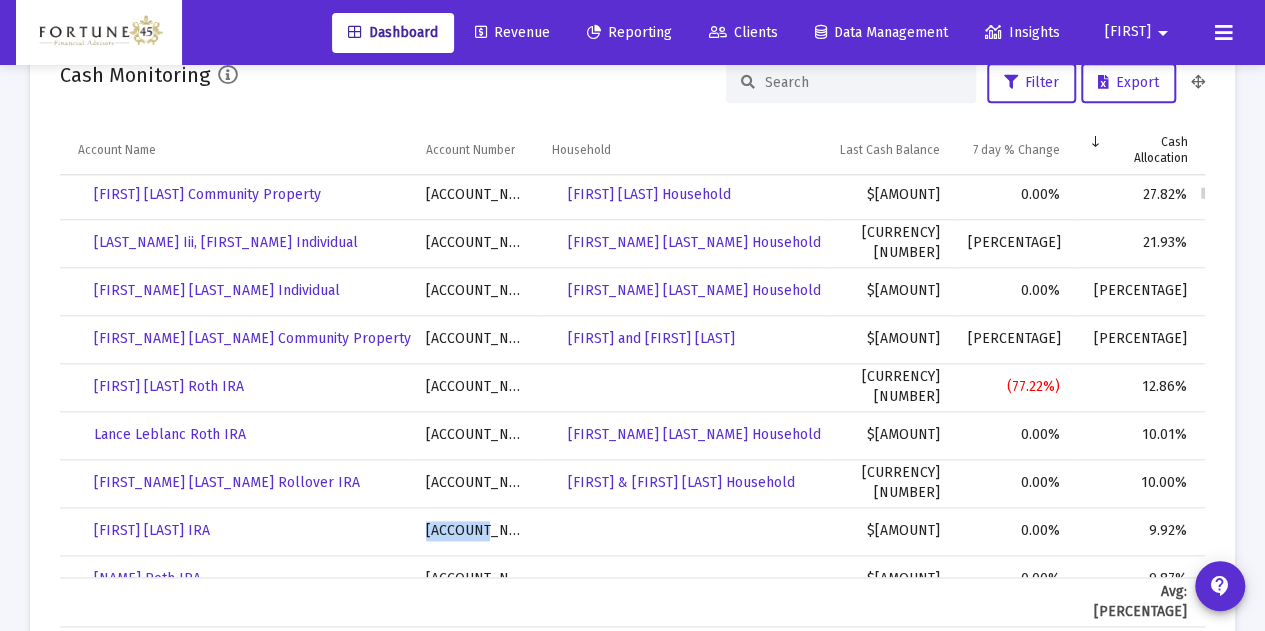 click on "[ACCOUNT_NUMBER]" at bounding box center [475, 531] 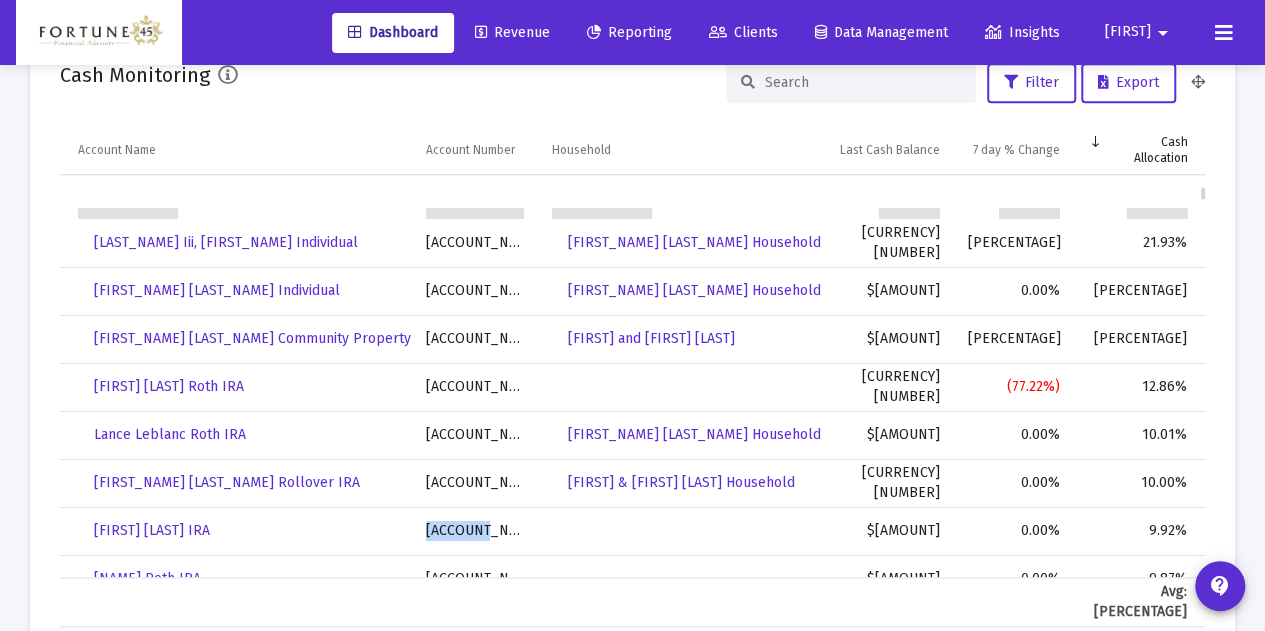 scroll, scrollTop: 1415, scrollLeft: 0, axis: vertical 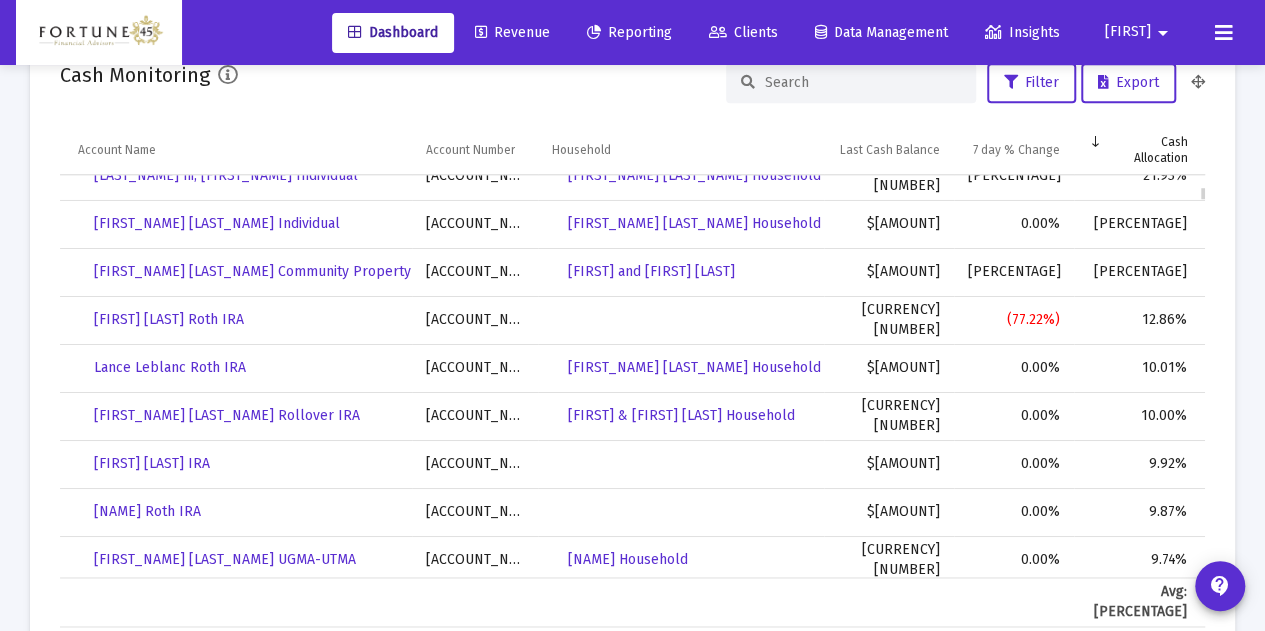 click on "[ACCOUNT_NUMBER]" at bounding box center (475, 512) 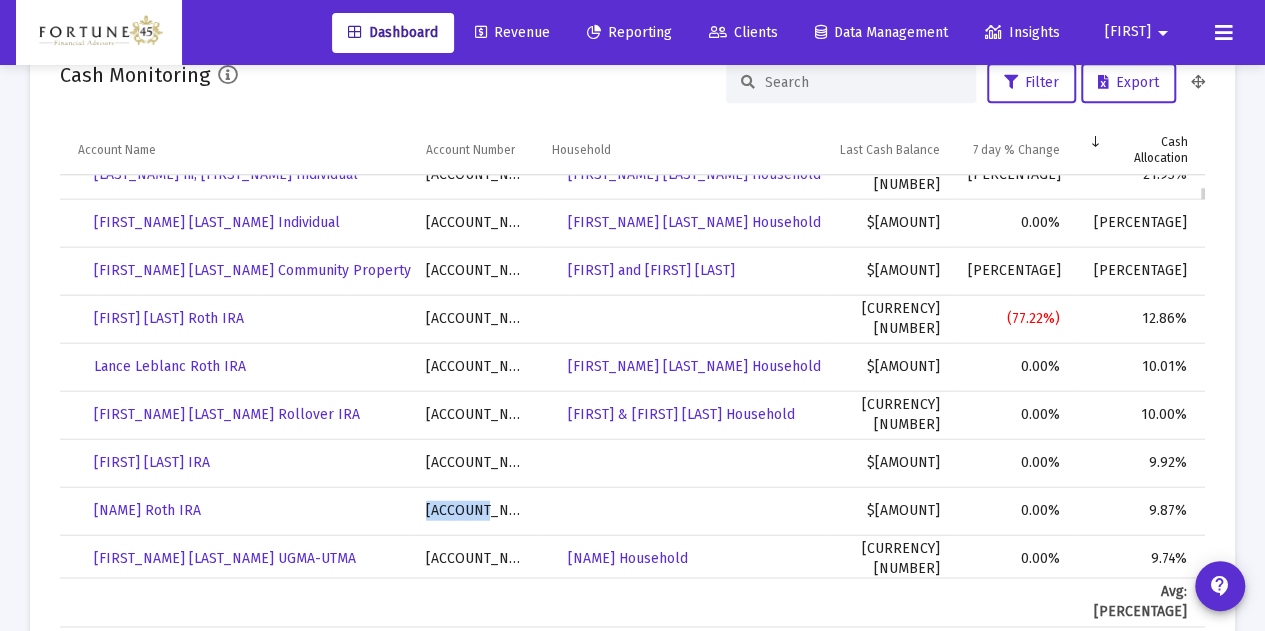 scroll, scrollTop: 1416, scrollLeft: 0, axis: vertical 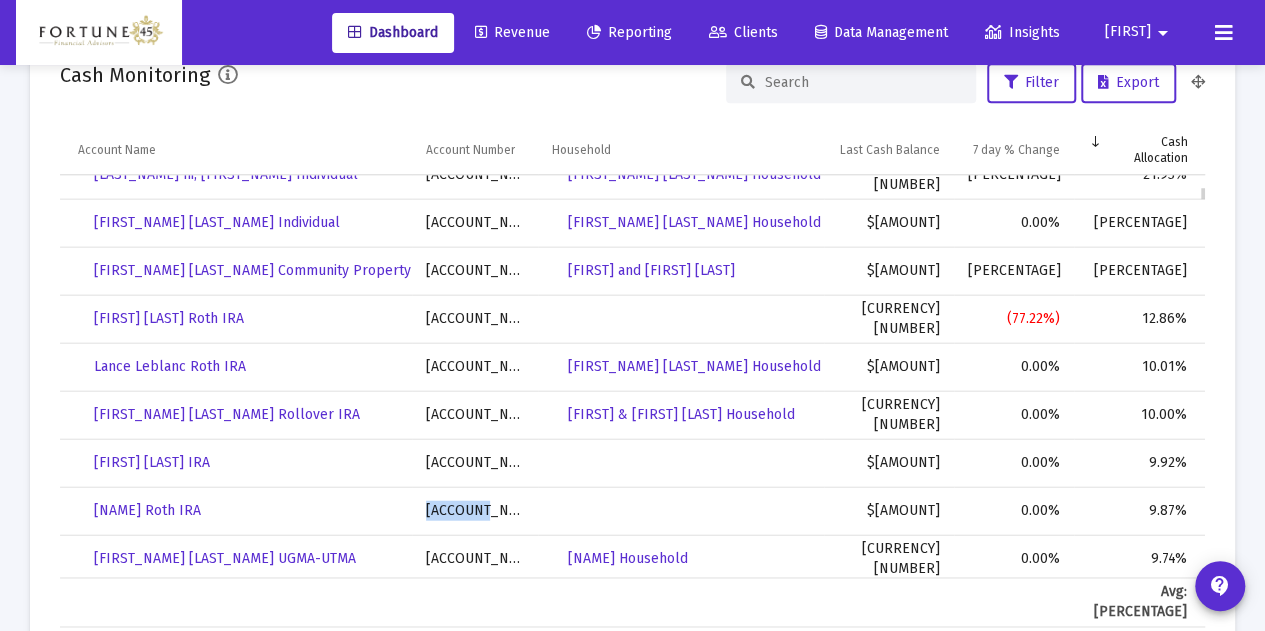 copy on "[ACCOUNT_NUMBER]" 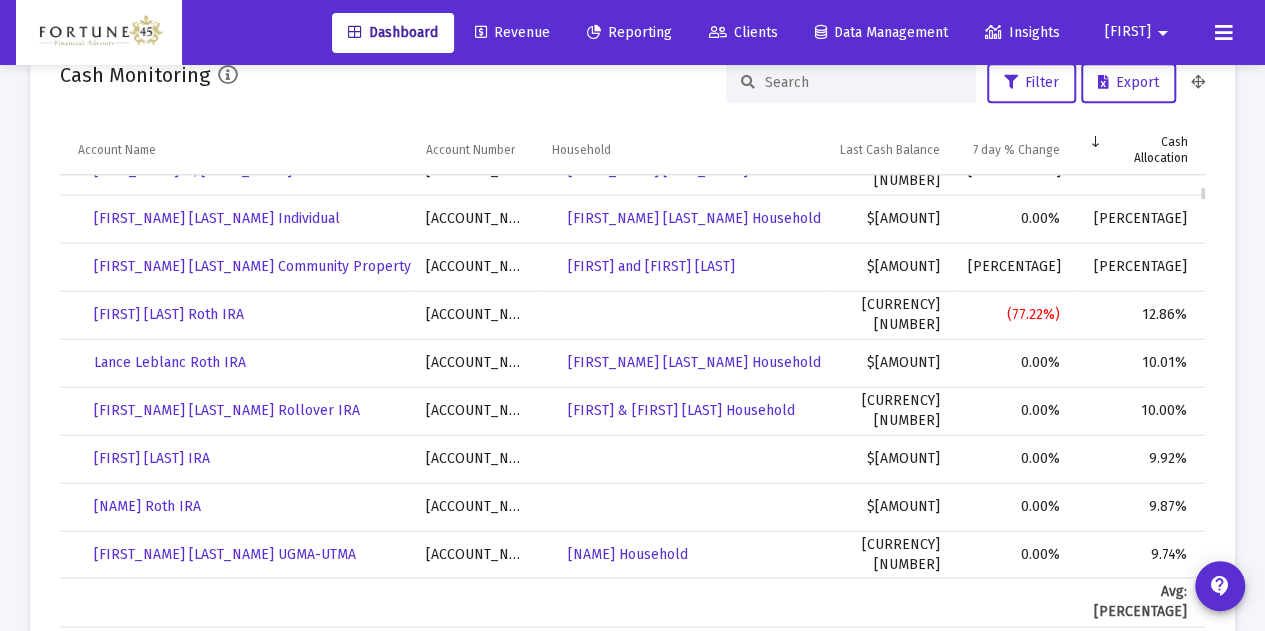click on "[ACCOUNT_NUMBER]" at bounding box center (475, 554) 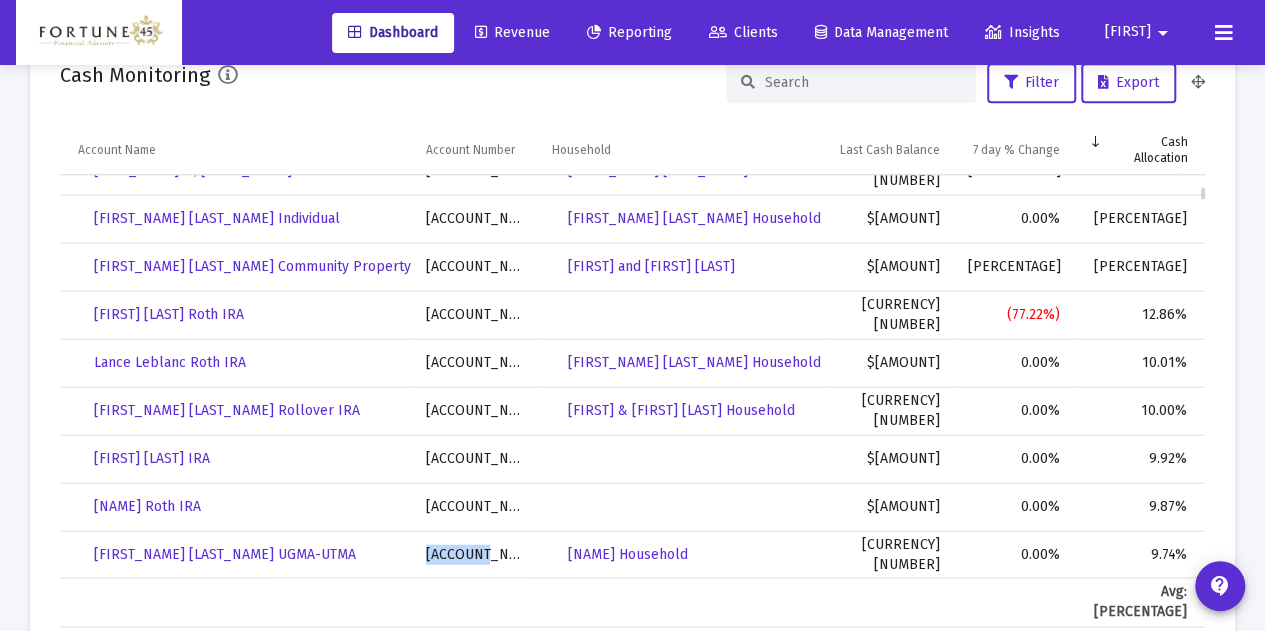 click on "[ACCOUNT_NUMBER]" at bounding box center [475, 554] 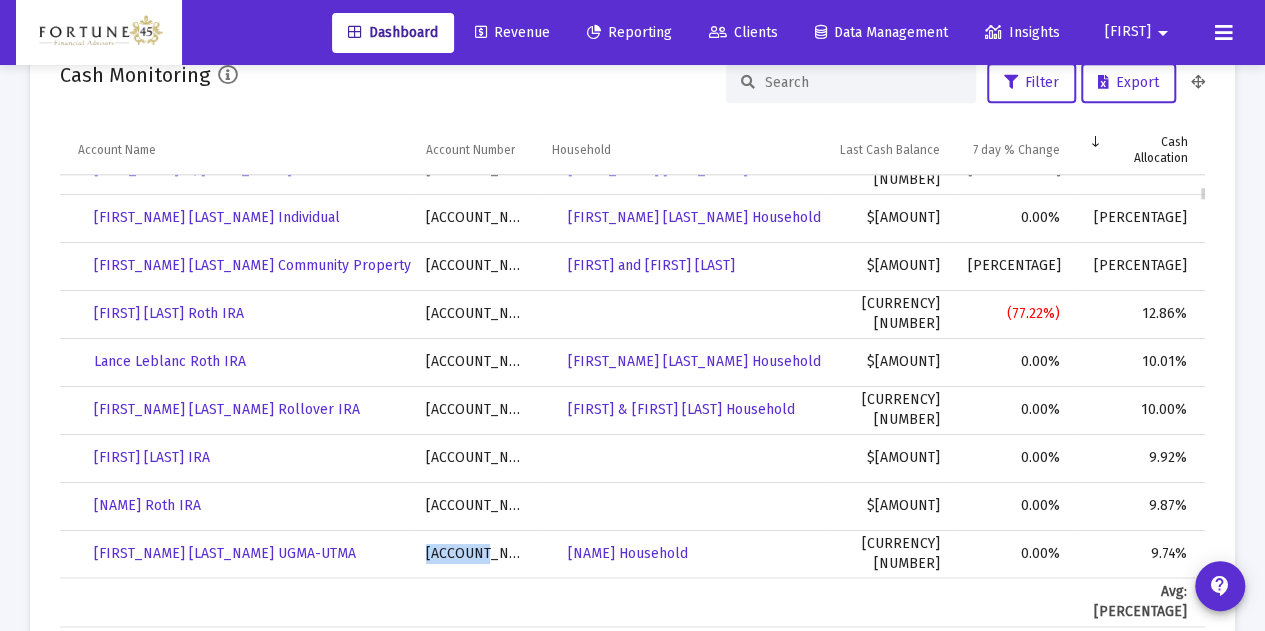 copy on "[ACCOUNT_NUMBER]" 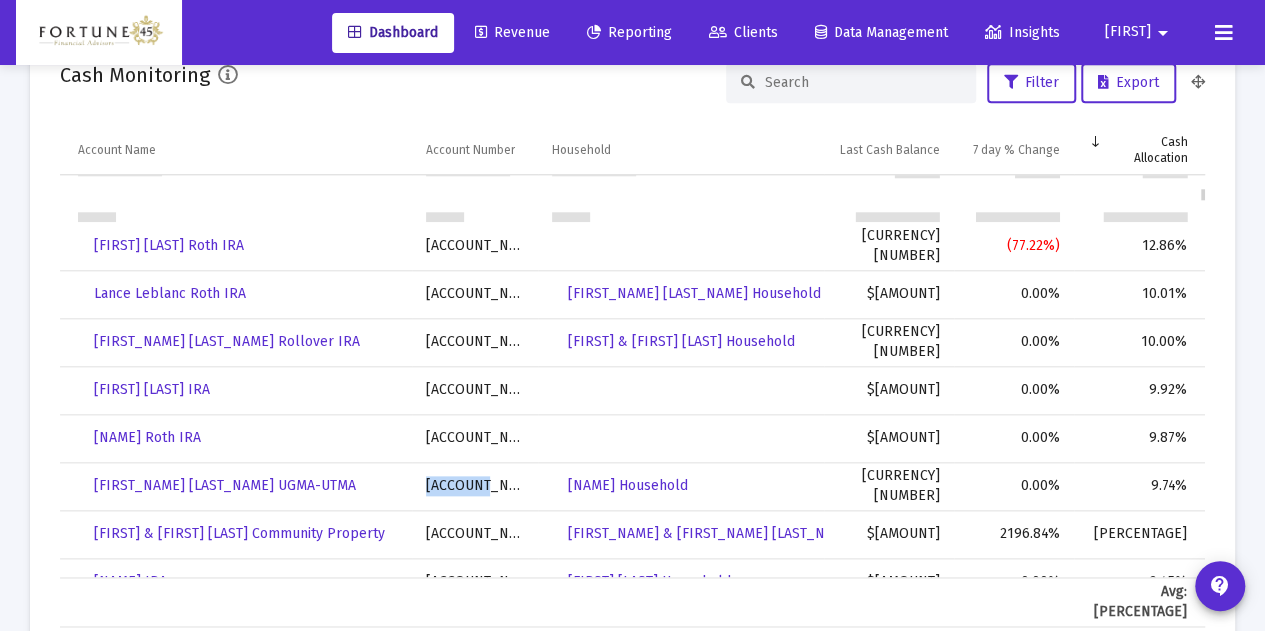 scroll, scrollTop: 1556, scrollLeft: 0, axis: vertical 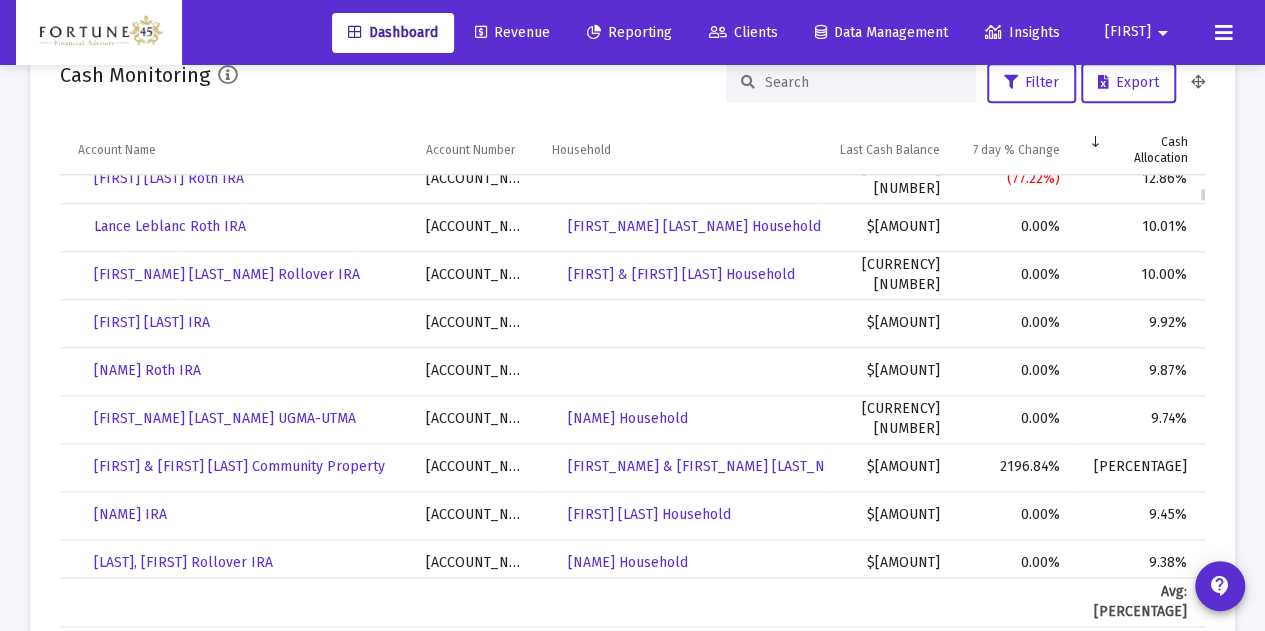 click on "[ACCOUNT_NUMBER]" at bounding box center (475, 515) 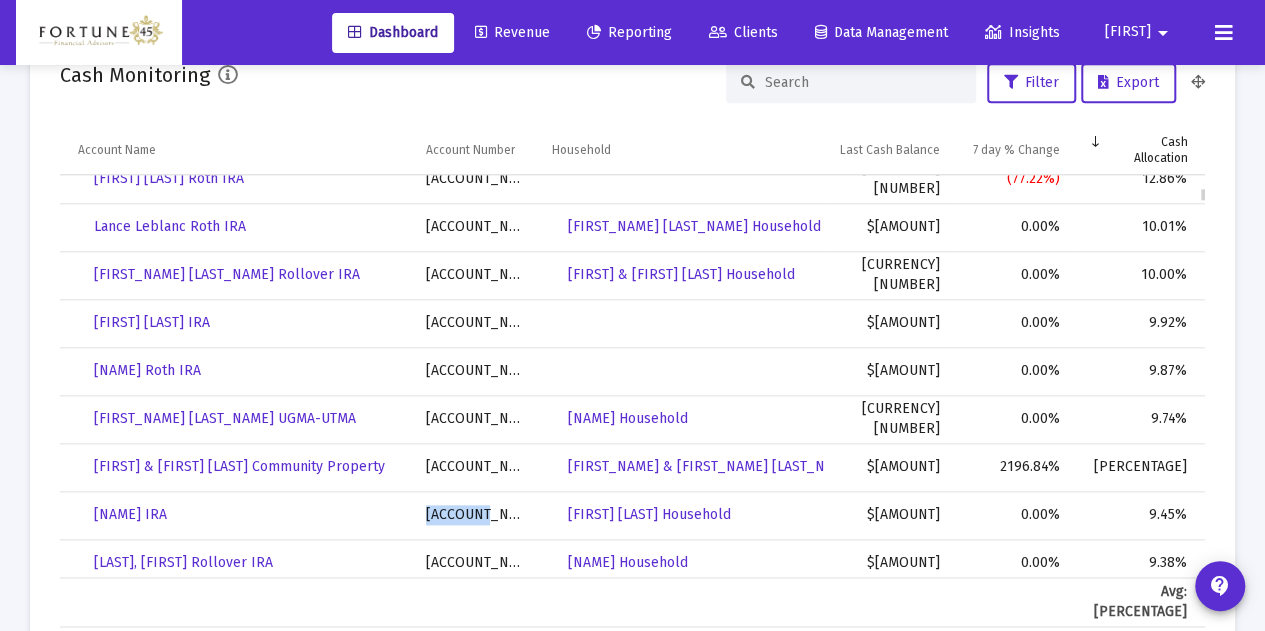 click on "[ACCOUNT_NUMBER]" at bounding box center [475, 515] 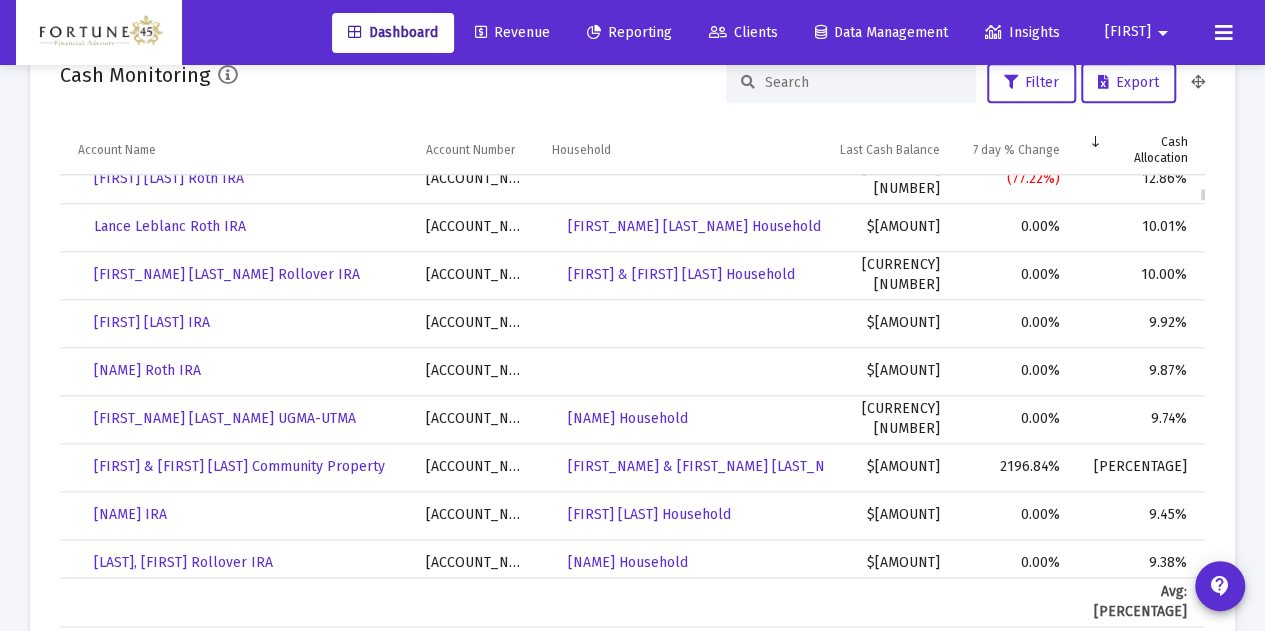 click on "[ACCOUNT_NUMBER]" at bounding box center [475, 467] 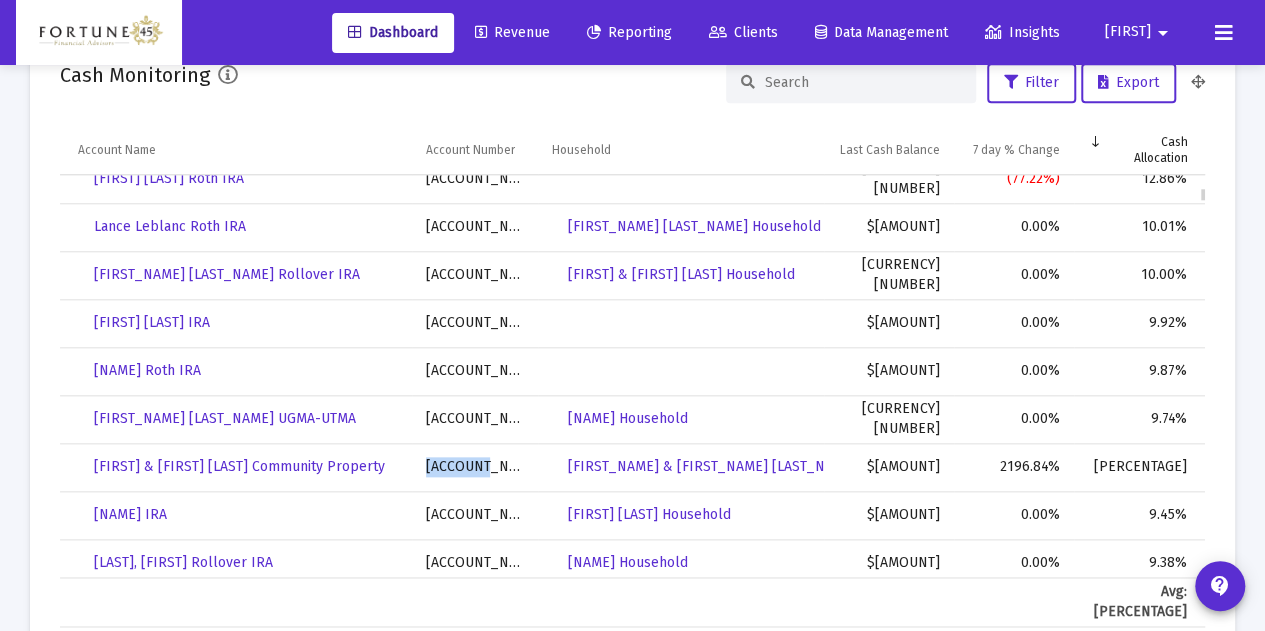 click on "[ACCOUNT_NUMBER]" at bounding box center (475, 467) 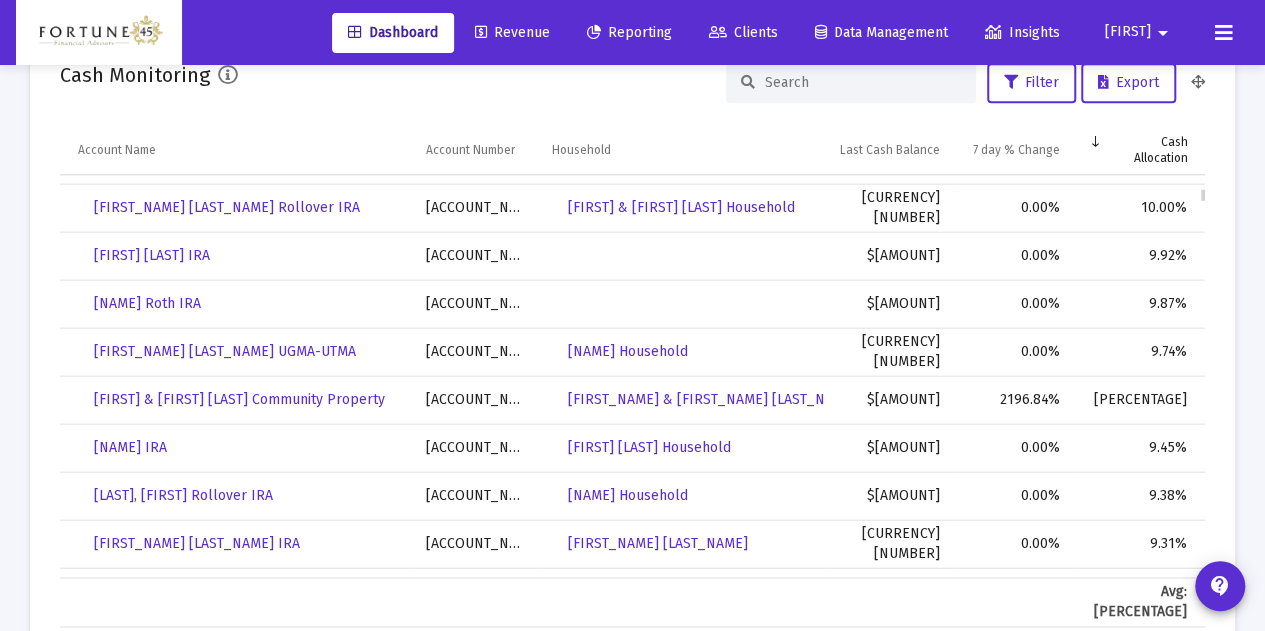click on "[ACCOUNT_NUMBER]" at bounding box center (475, 495) 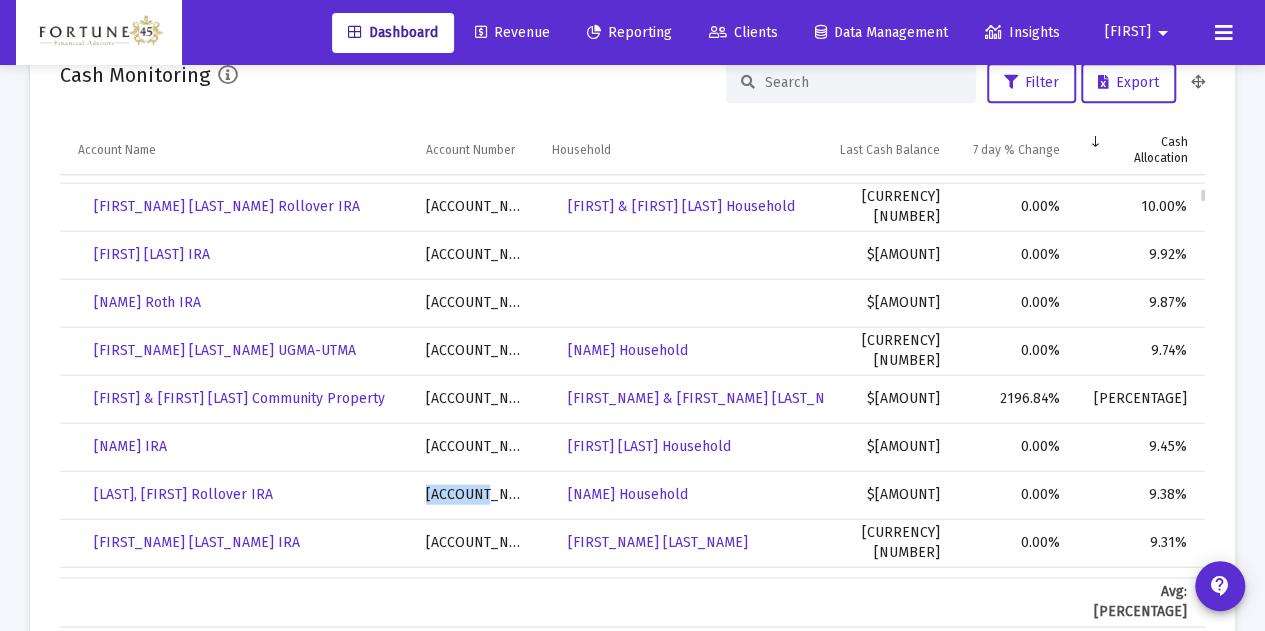 click on "[ACCOUNT_NUMBER]" at bounding box center [475, 494] 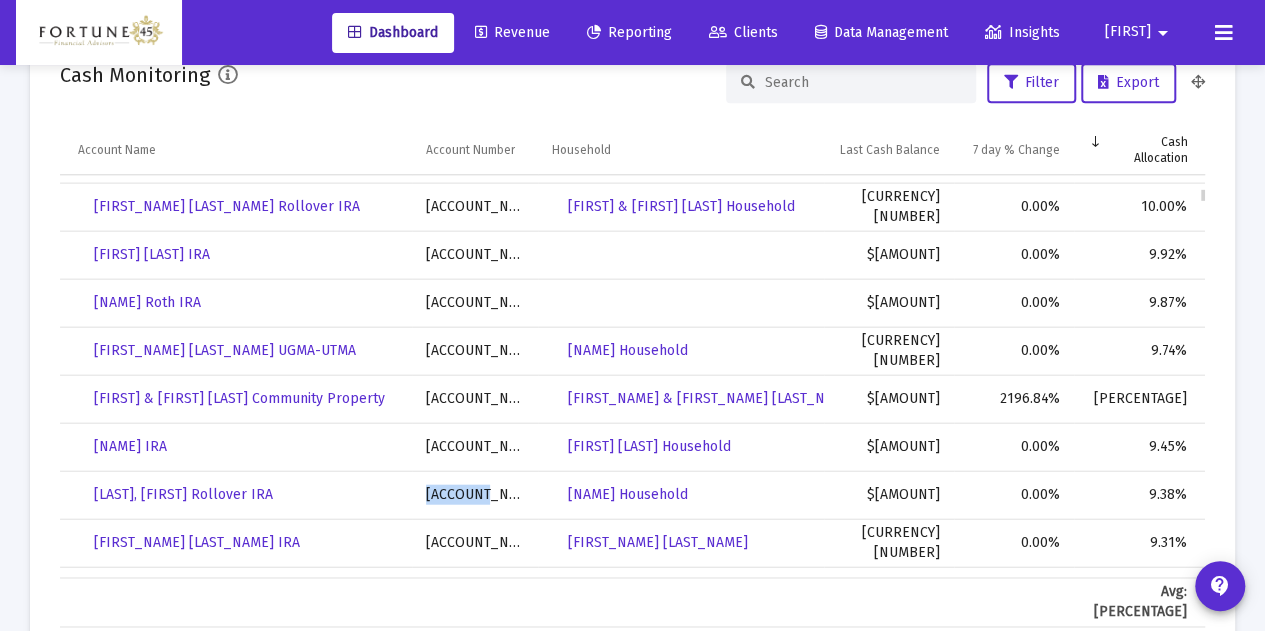 copy on "[ACCOUNT_NUMBER]" 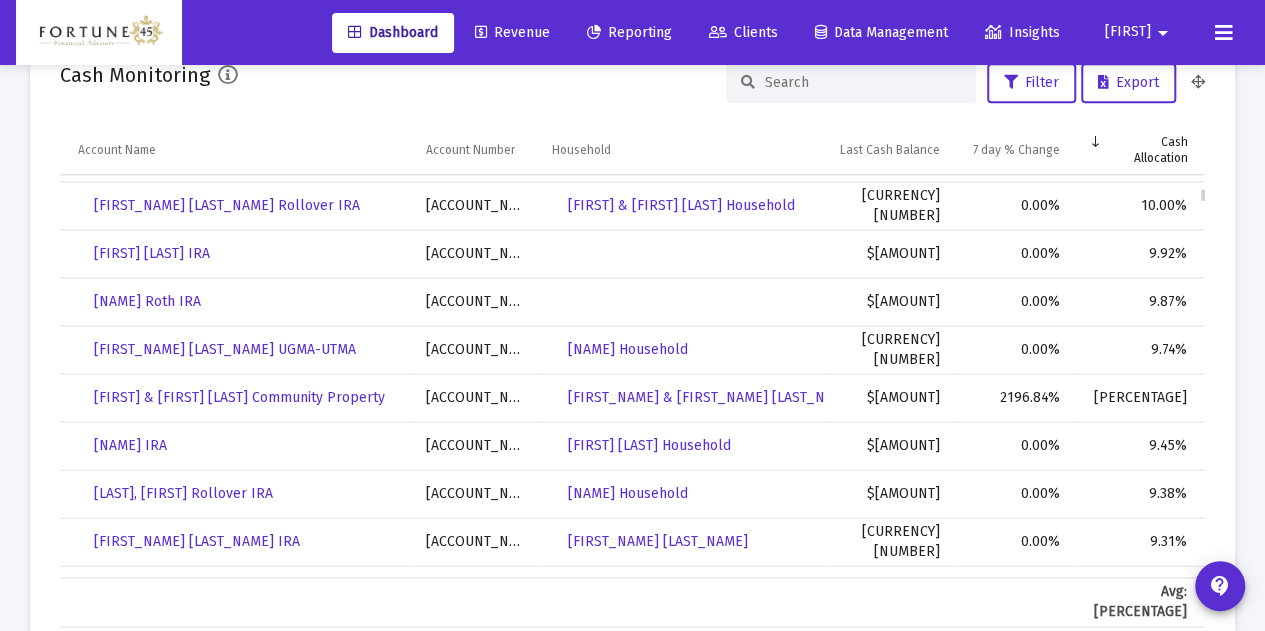click on "[ACCOUNT_NUMBER]" at bounding box center [475, 541] 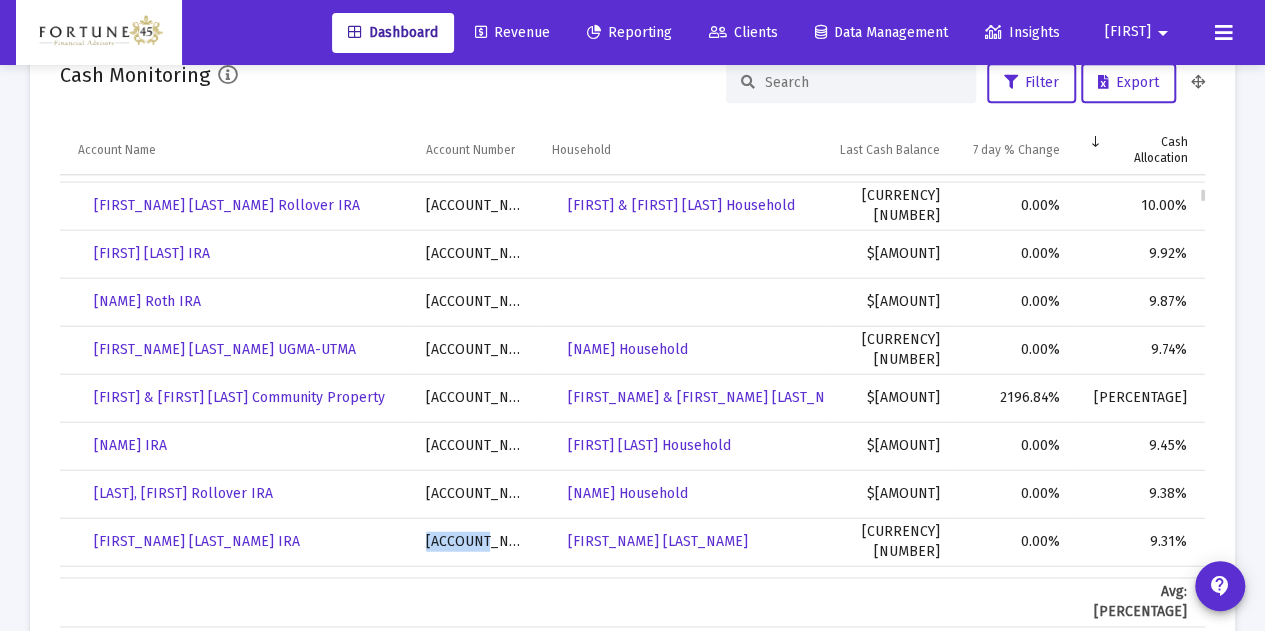 scroll, scrollTop: 1626, scrollLeft: 0, axis: vertical 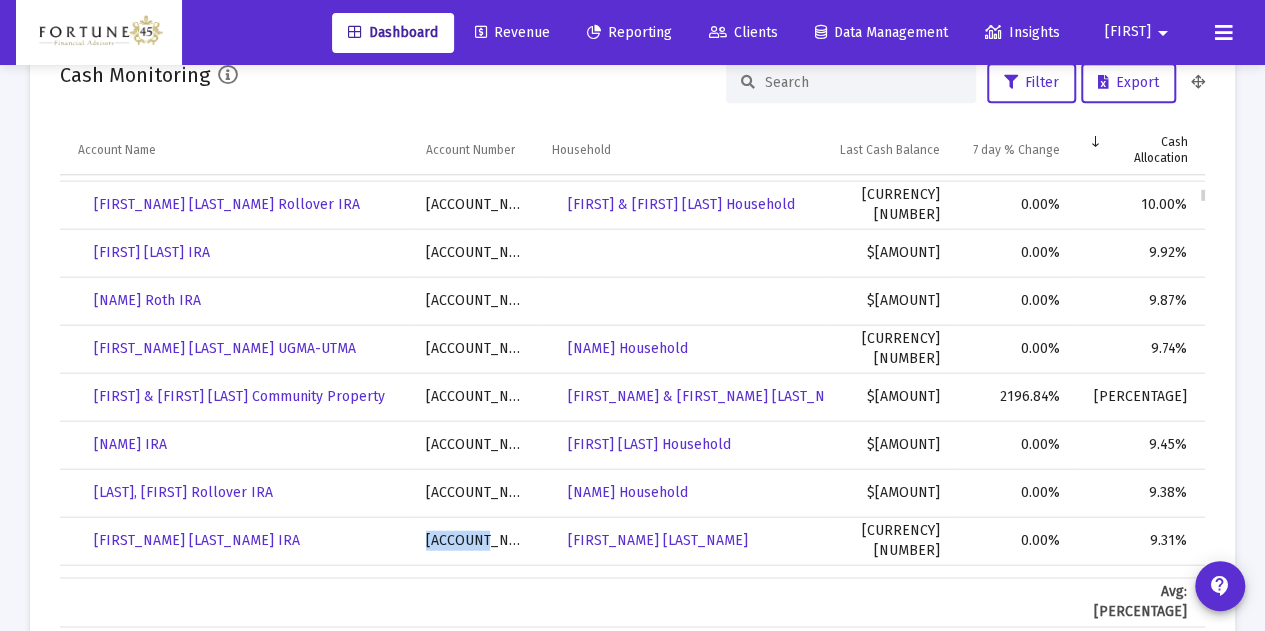 click on "[ACCOUNT_NUMBER]" at bounding box center (475, 540) 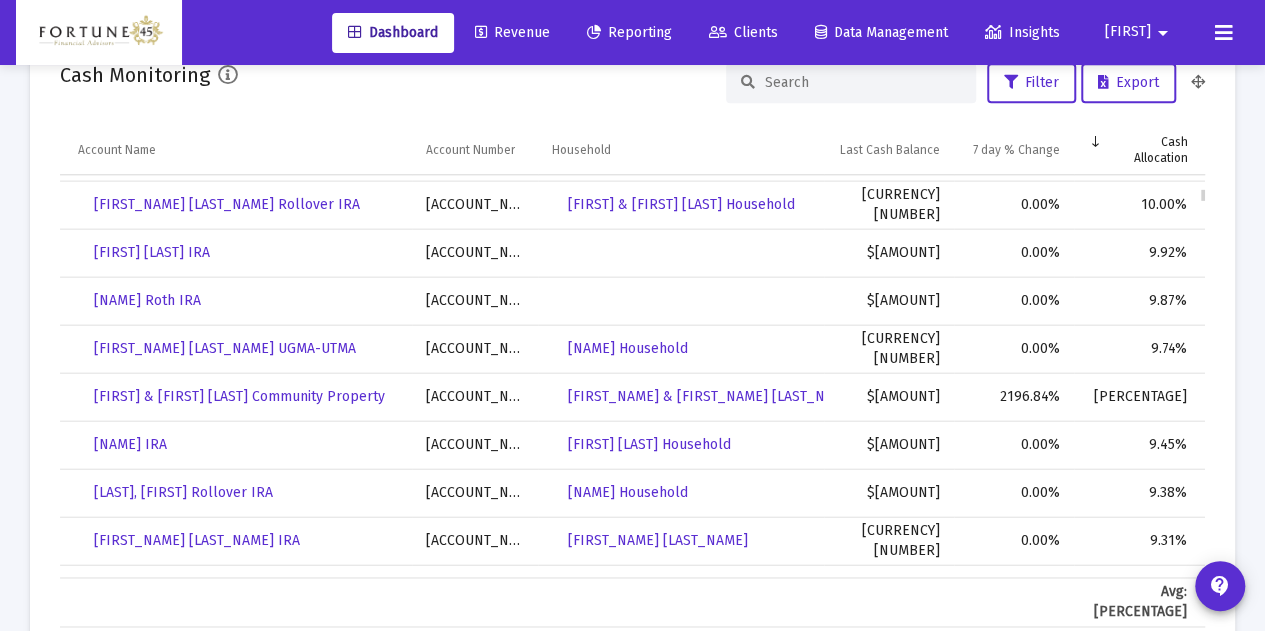 click on "[ACCOUNT_NUMBER]" at bounding box center (475, 396) 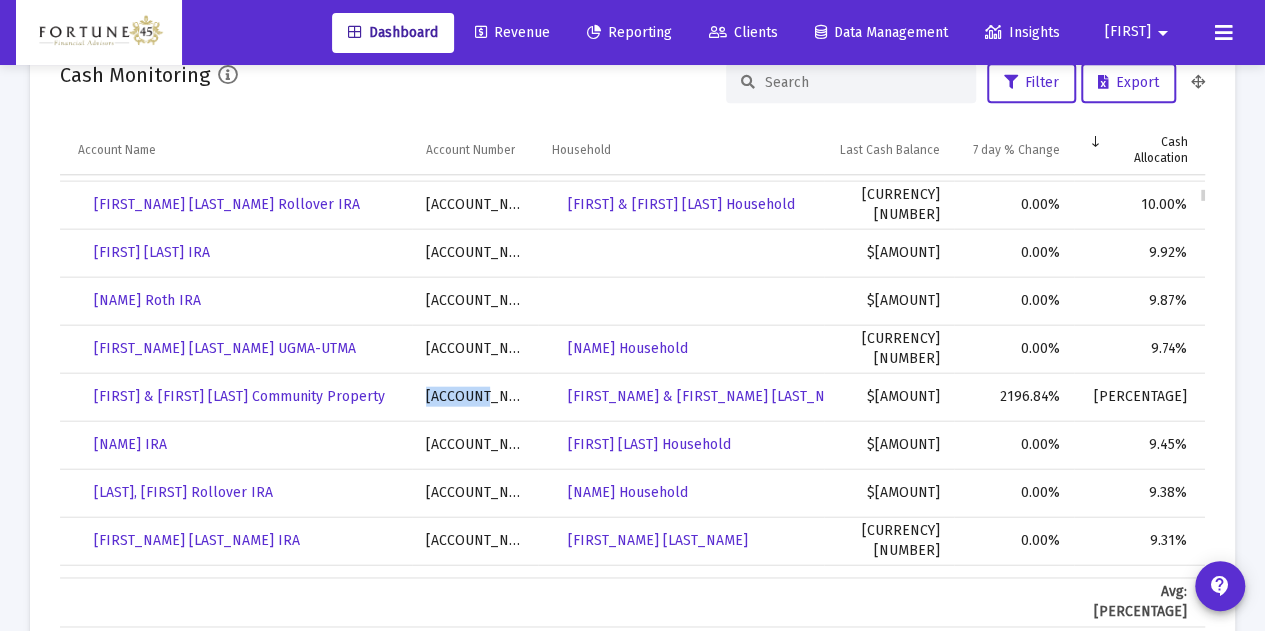 click on "[ACCOUNT_NUMBER]" at bounding box center (475, 396) 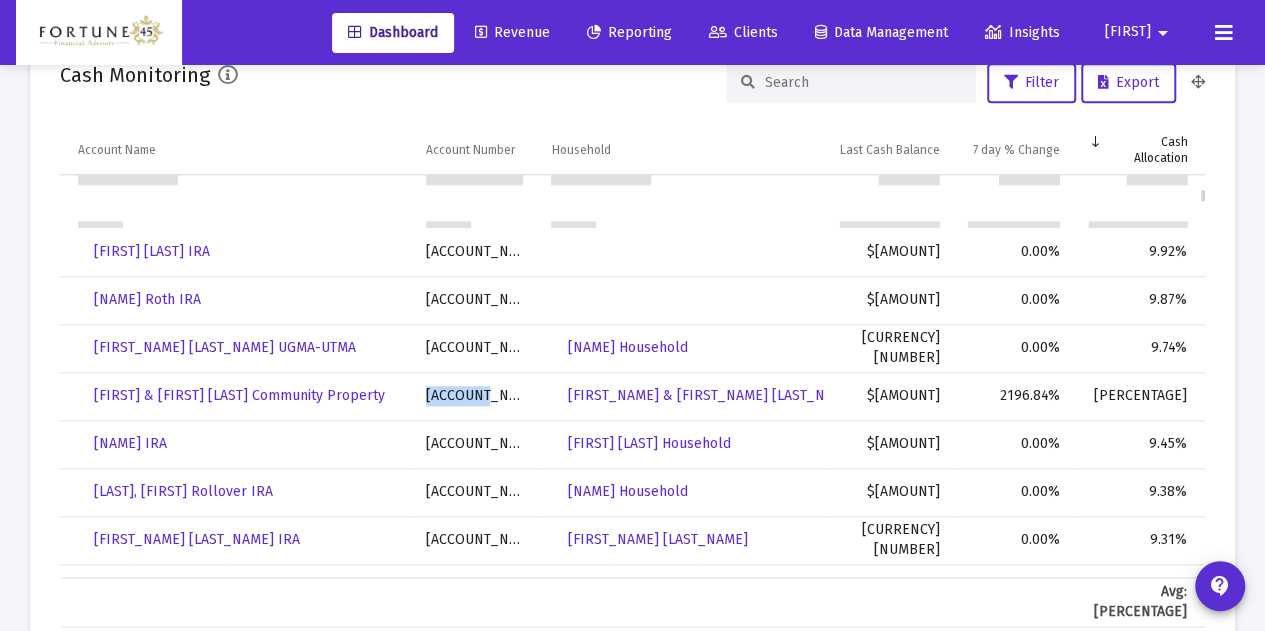 scroll, scrollTop: 1762, scrollLeft: 0, axis: vertical 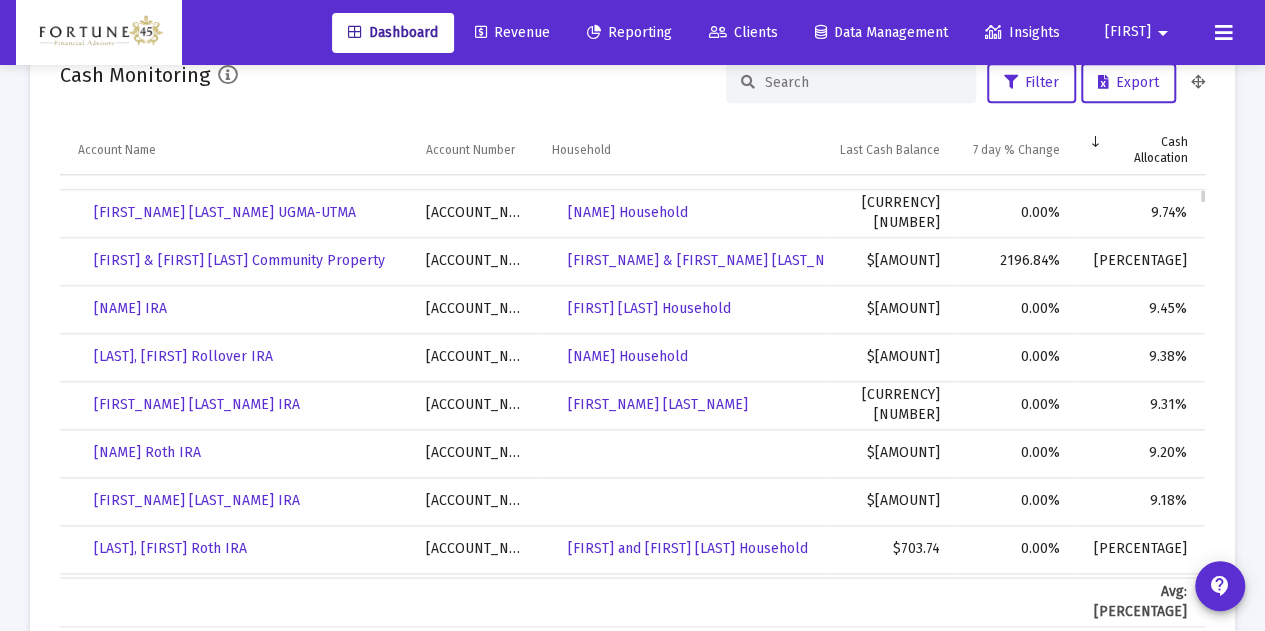 click on "[ACCOUNT_NUMBER]" at bounding box center [475, 453] 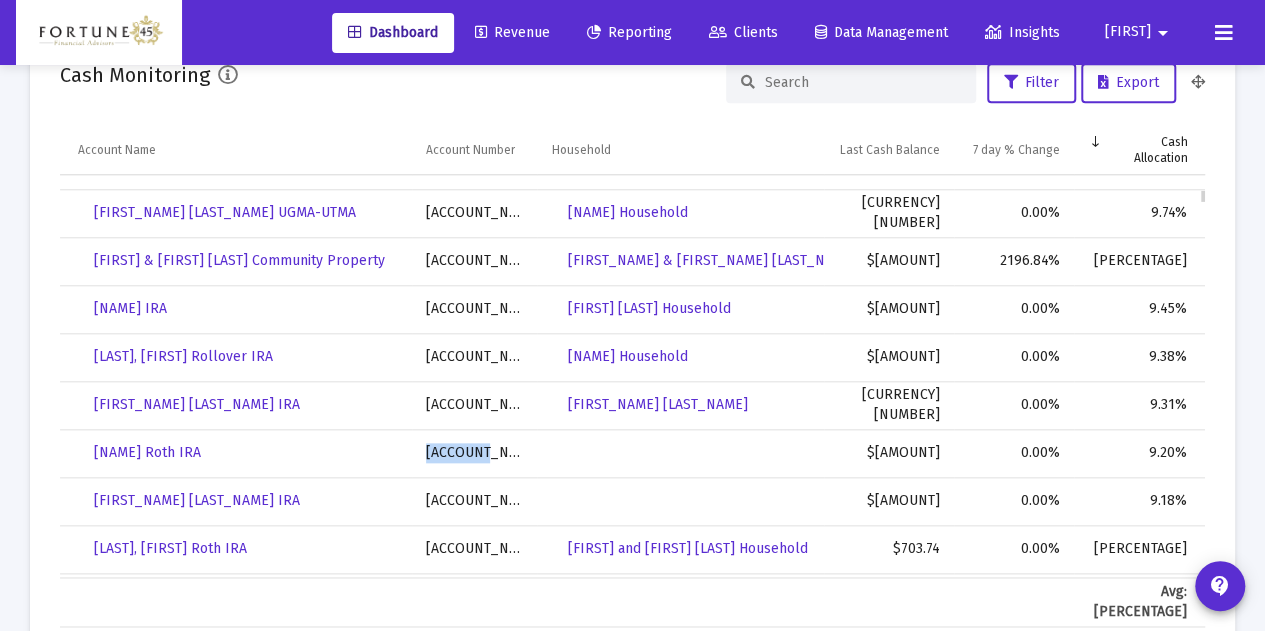 click on "[ACCOUNT_NUMBER]" at bounding box center [475, 453] 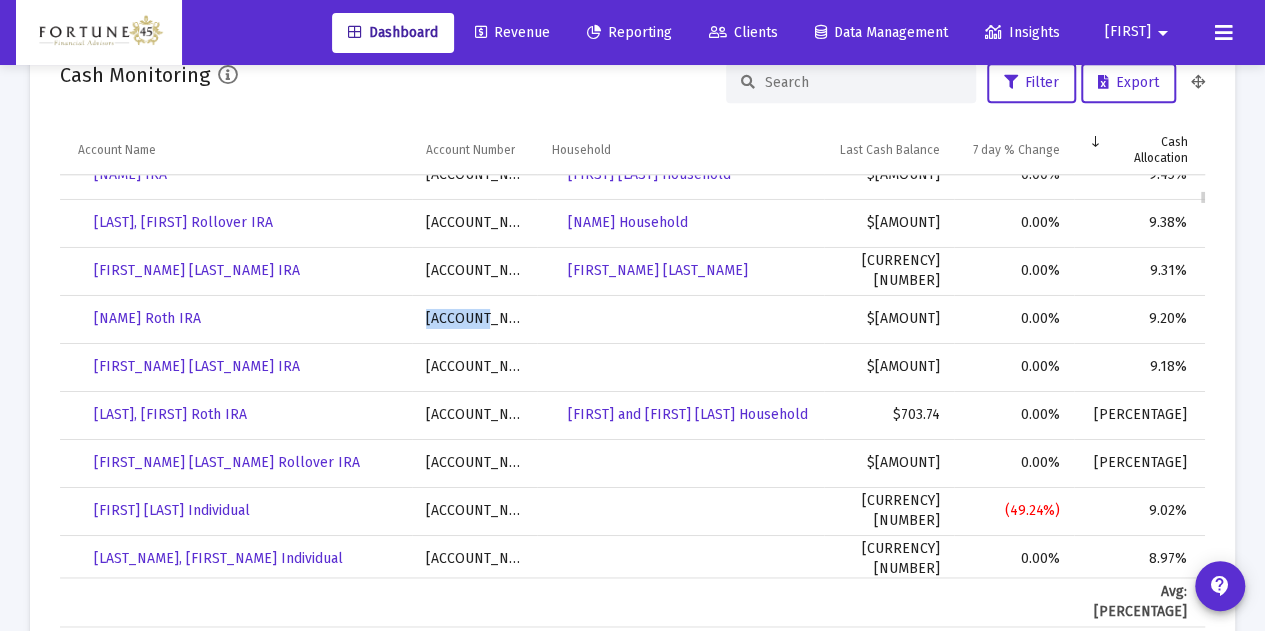 scroll, scrollTop: 1964, scrollLeft: 0, axis: vertical 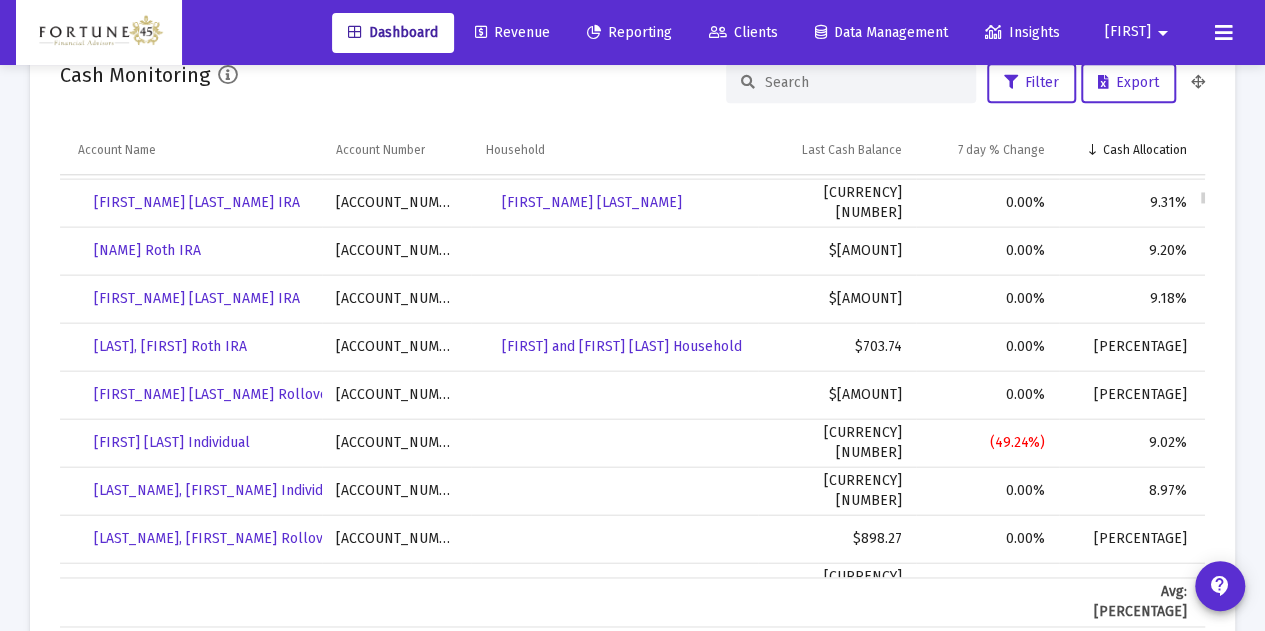 click on "[ACCOUNT_NUMBER]" at bounding box center [397, 298] 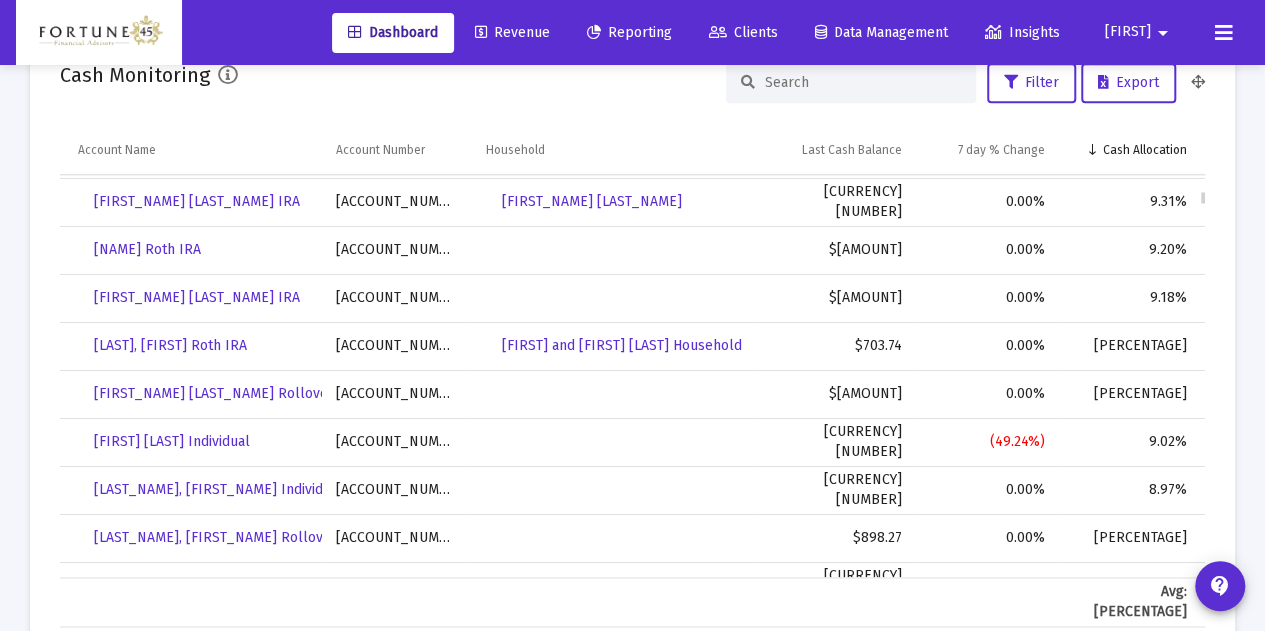 click on "[ACCOUNT_NUMBER]" at bounding box center (397, 298) 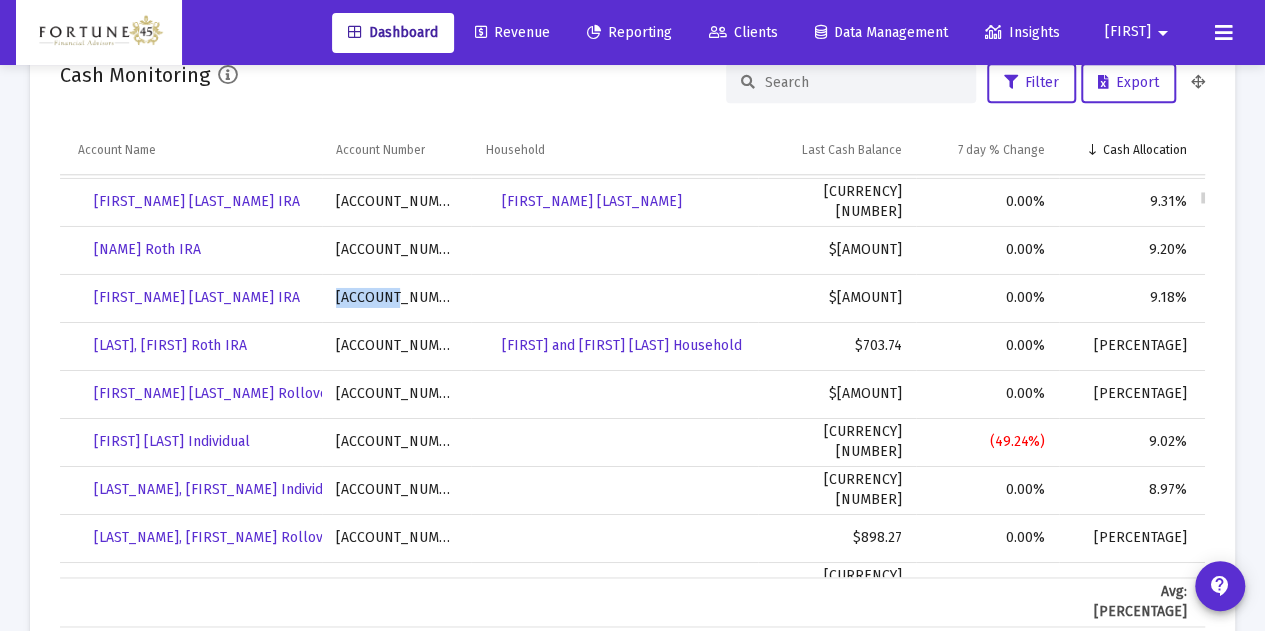 scroll, scrollTop: 1966, scrollLeft: 0, axis: vertical 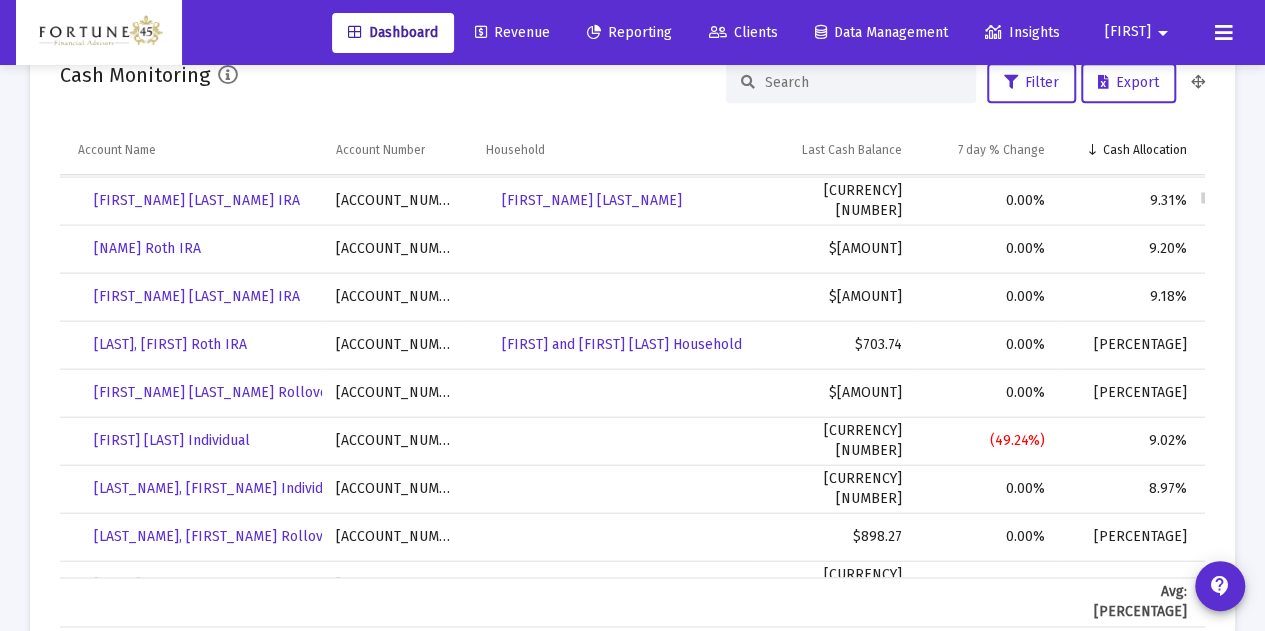click on "[ACCOUNT_NUMBER]" at bounding box center [397, 344] 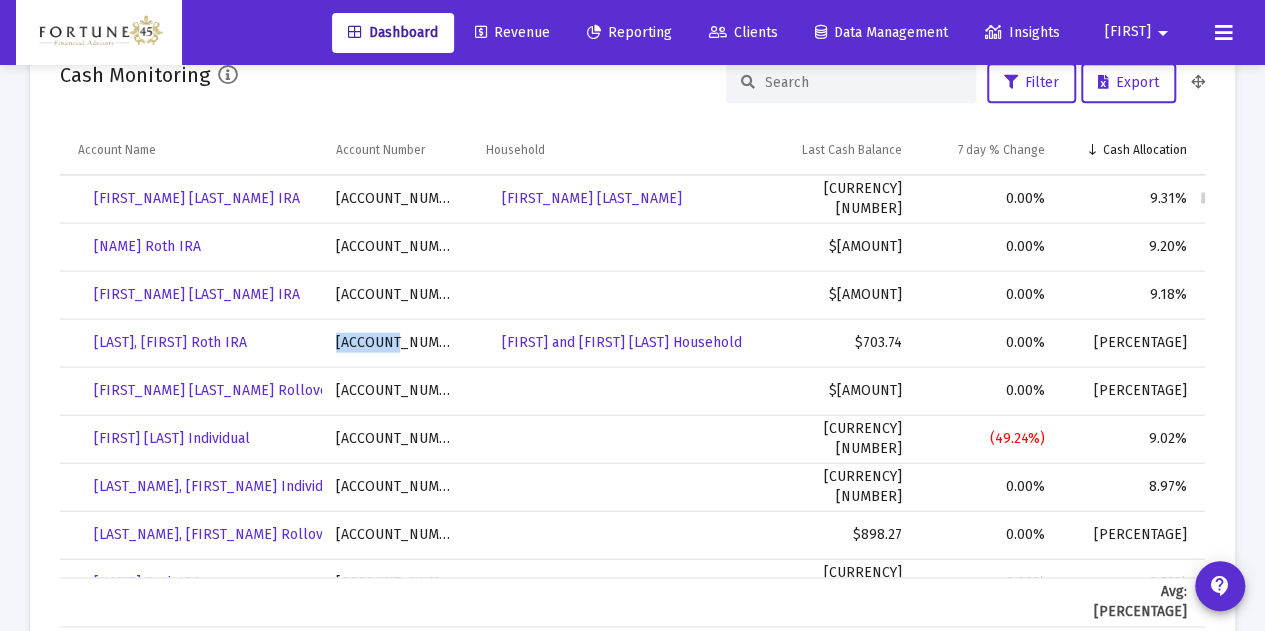 click on "[ACCOUNT_NUMBER]" at bounding box center [397, 342] 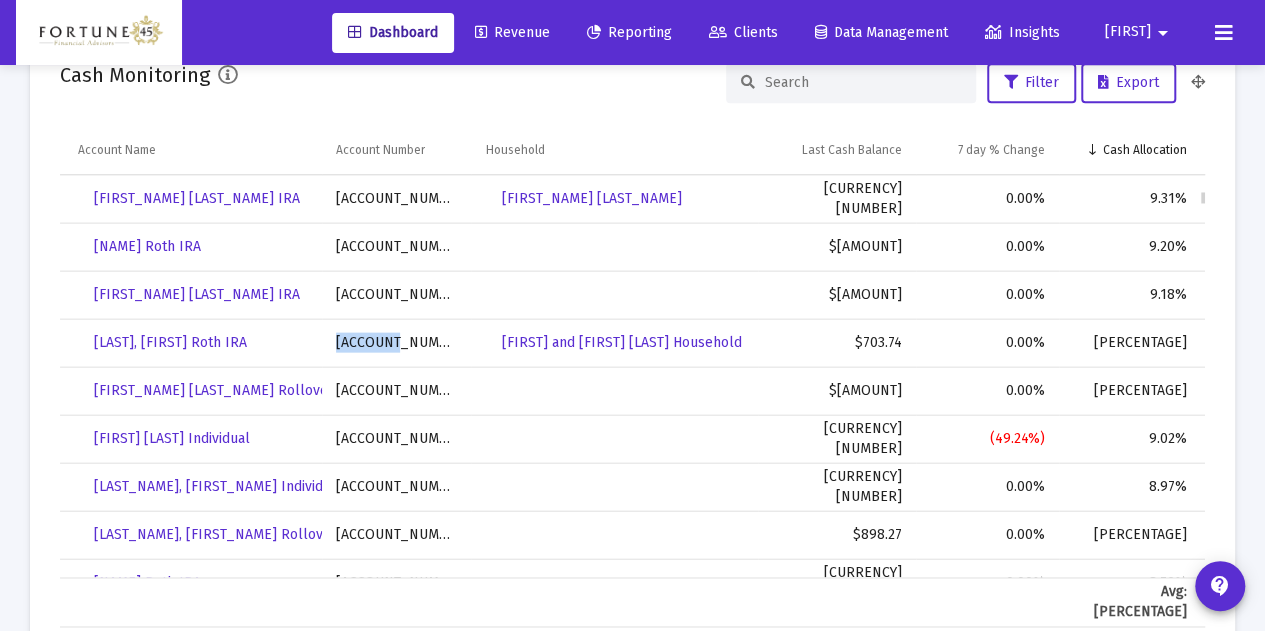 scroll, scrollTop: 1968, scrollLeft: 0, axis: vertical 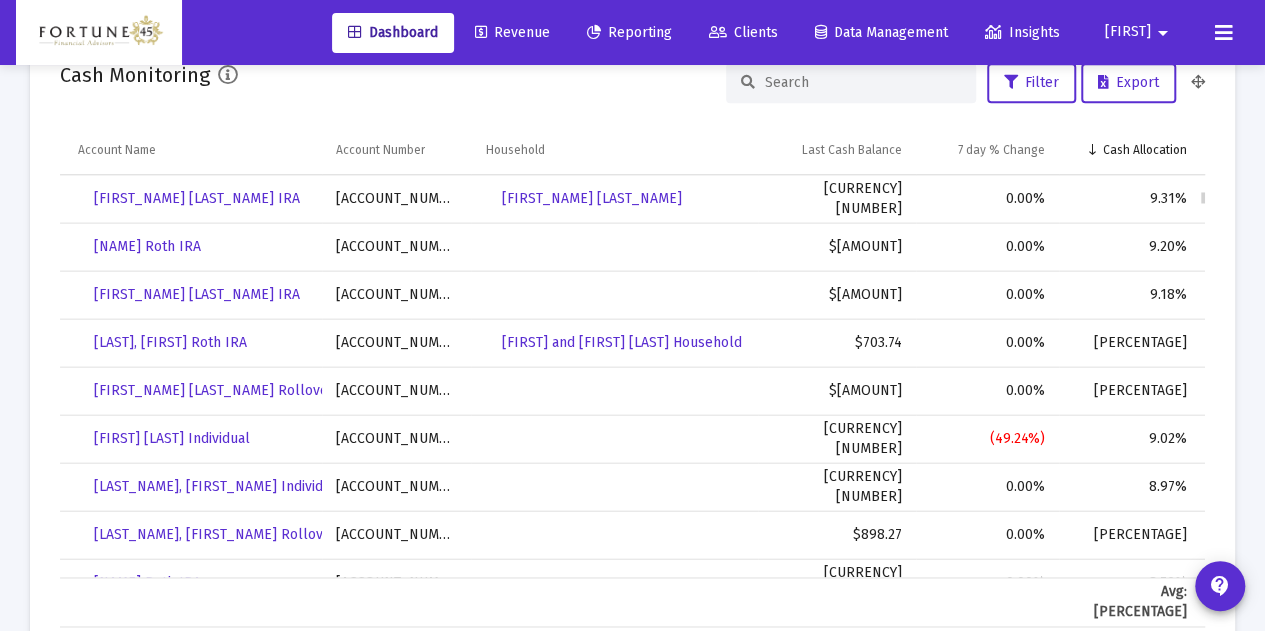 click on "[ACCOUNT_NUMBER]" at bounding box center (397, 390) 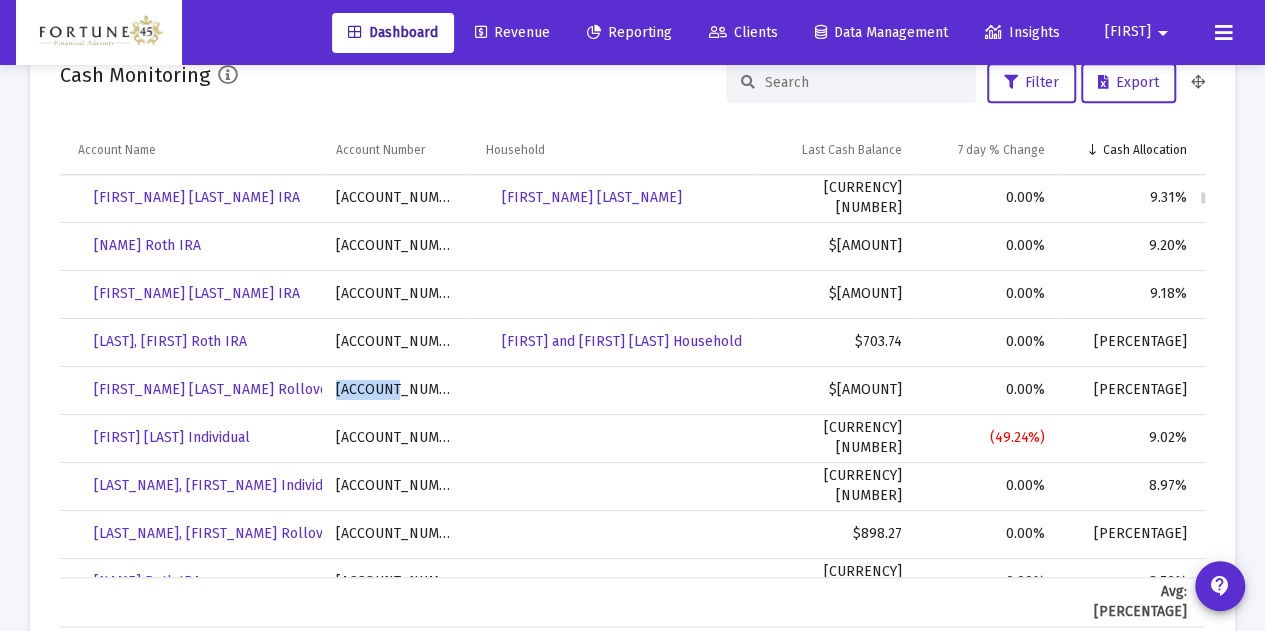 click on "[ACCOUNT_NUMBER]" at bounding box center (397, 390) 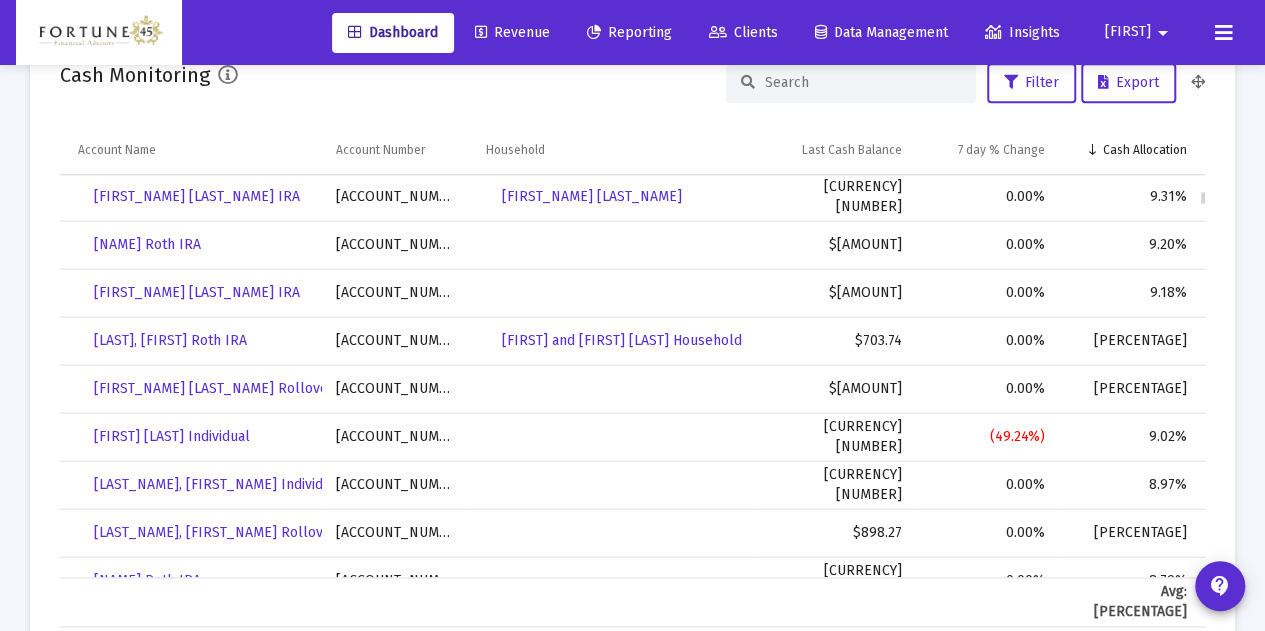 click on "[ACCOUNT_NUMBER]" at bounding box center (397, 436) 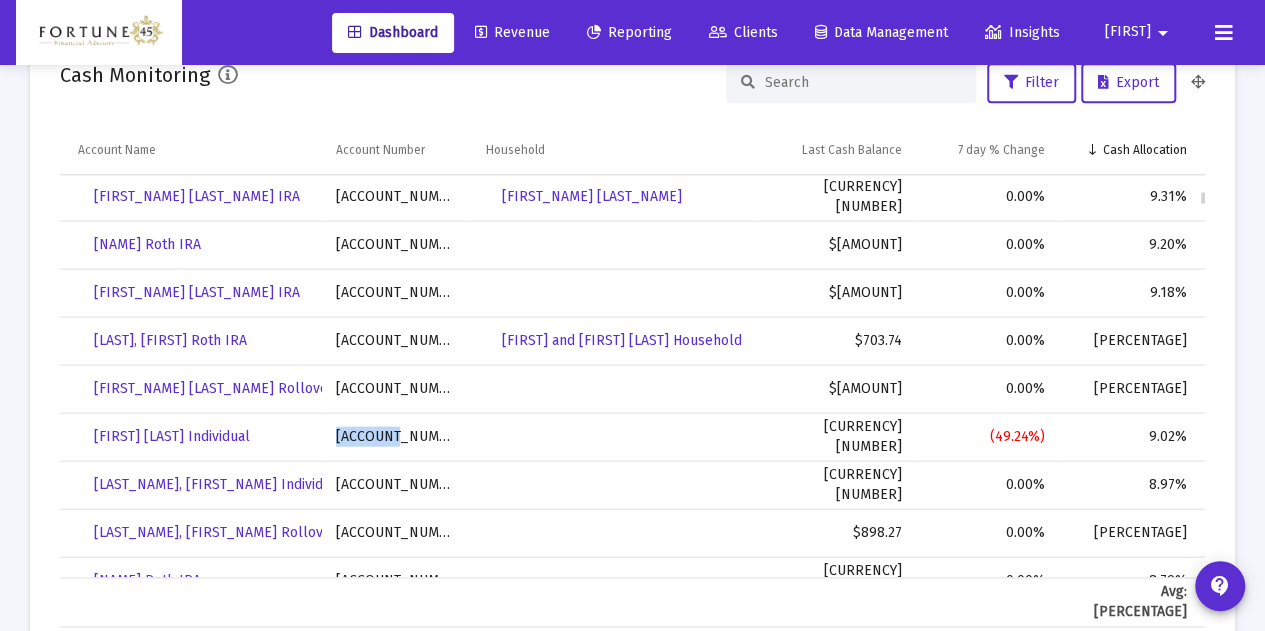 click on "[ACCOUNT_NUMBER]" at bounding box center (397, 436) 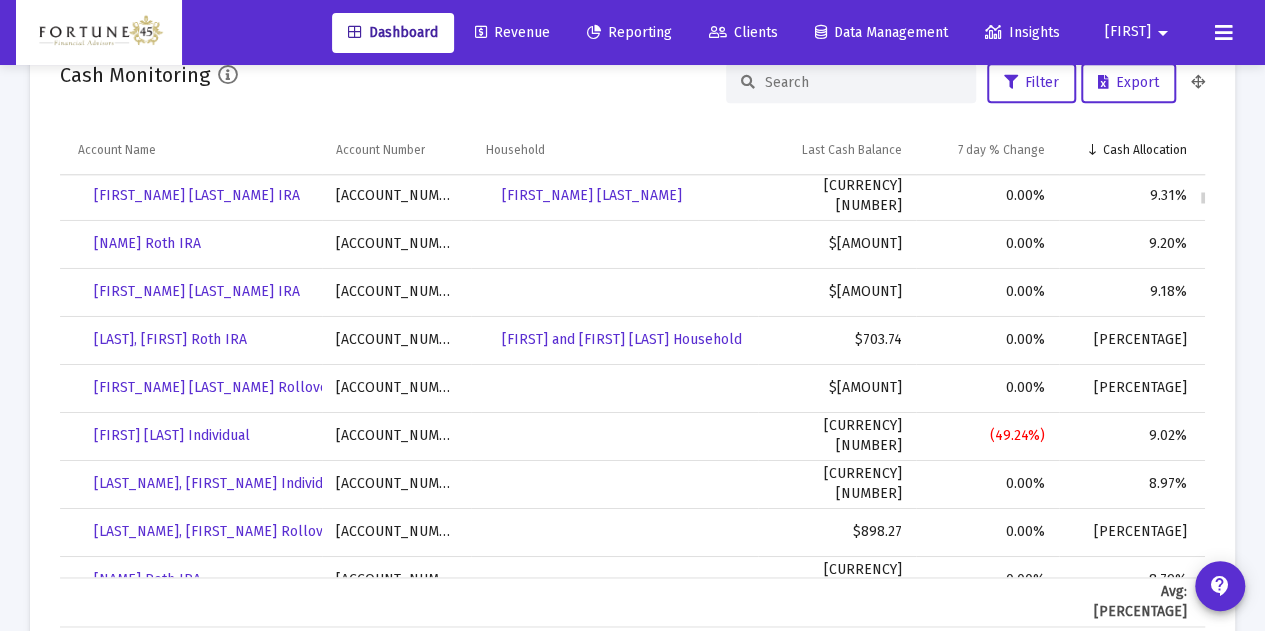 click on "[ACCOUNT_NUMBER]" at bounding box center (397, 532) 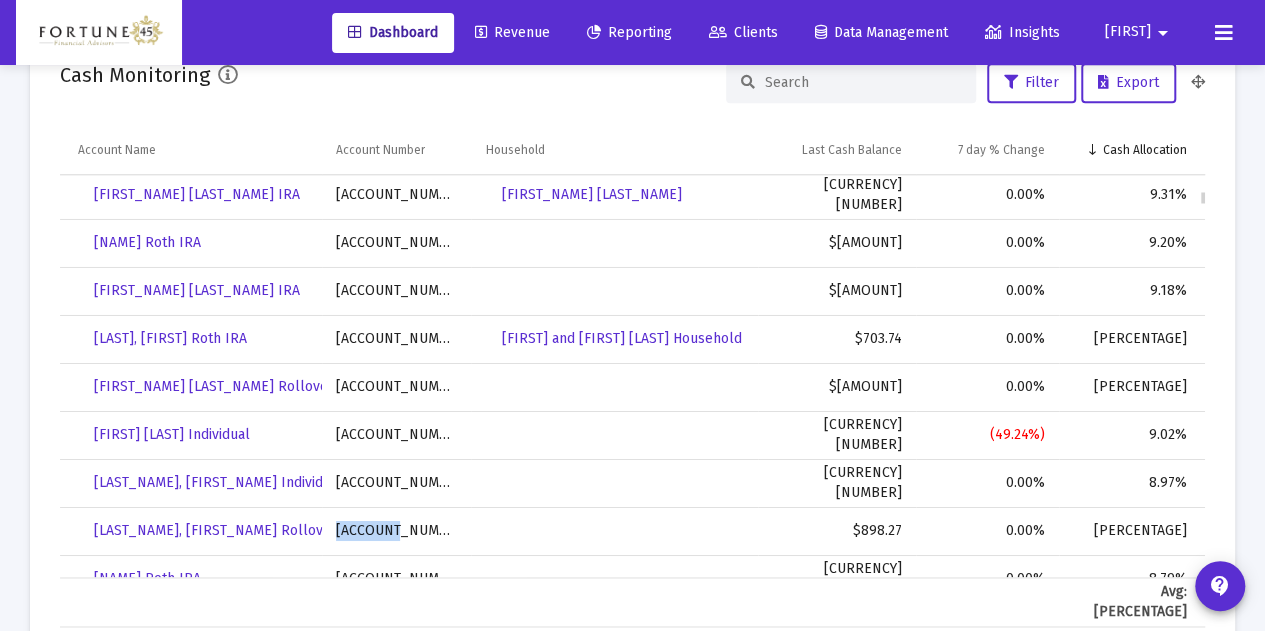 scroll, scrollTop: 1972, scrollLeft: 0, axis: vertical 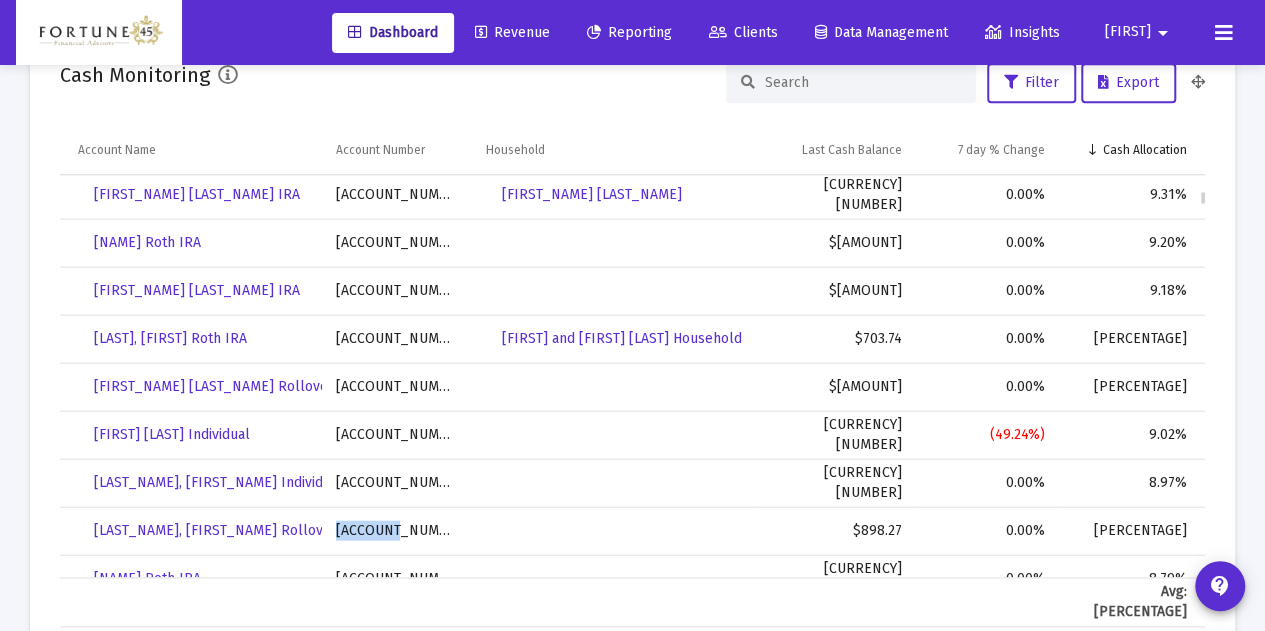 click on "[ACCOUNT_NUMBER]" at bounding box center (397, 530) 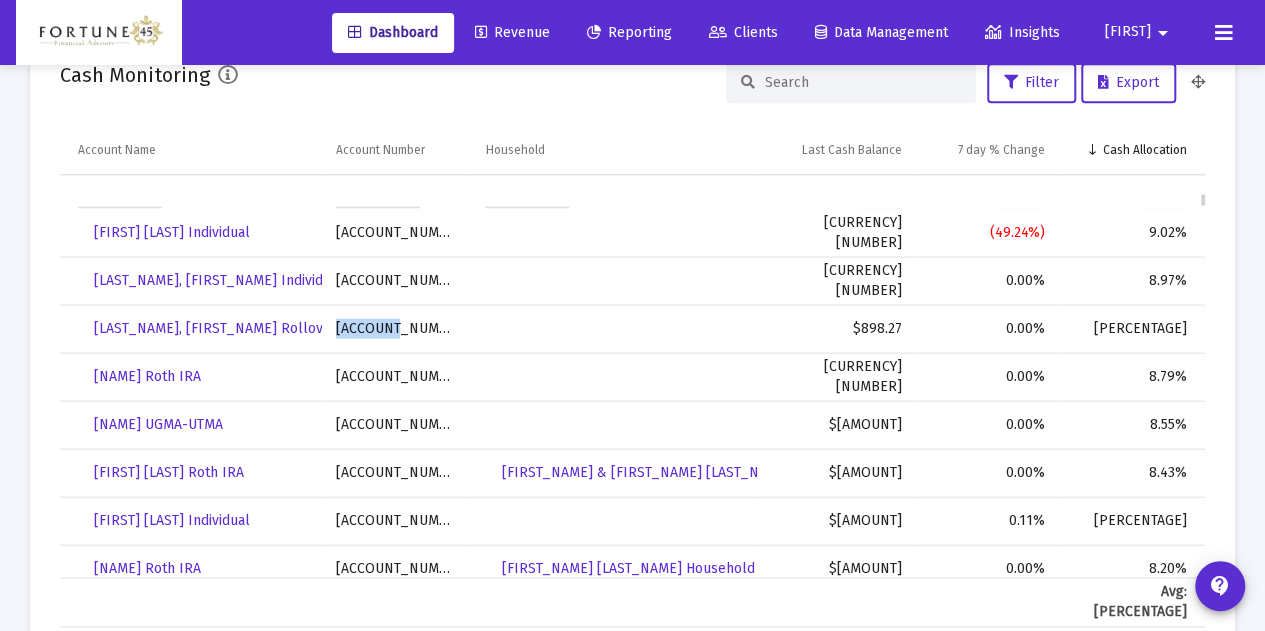 scroll, scrollTop: 2308, scrollLeft: 0, axis: vertical 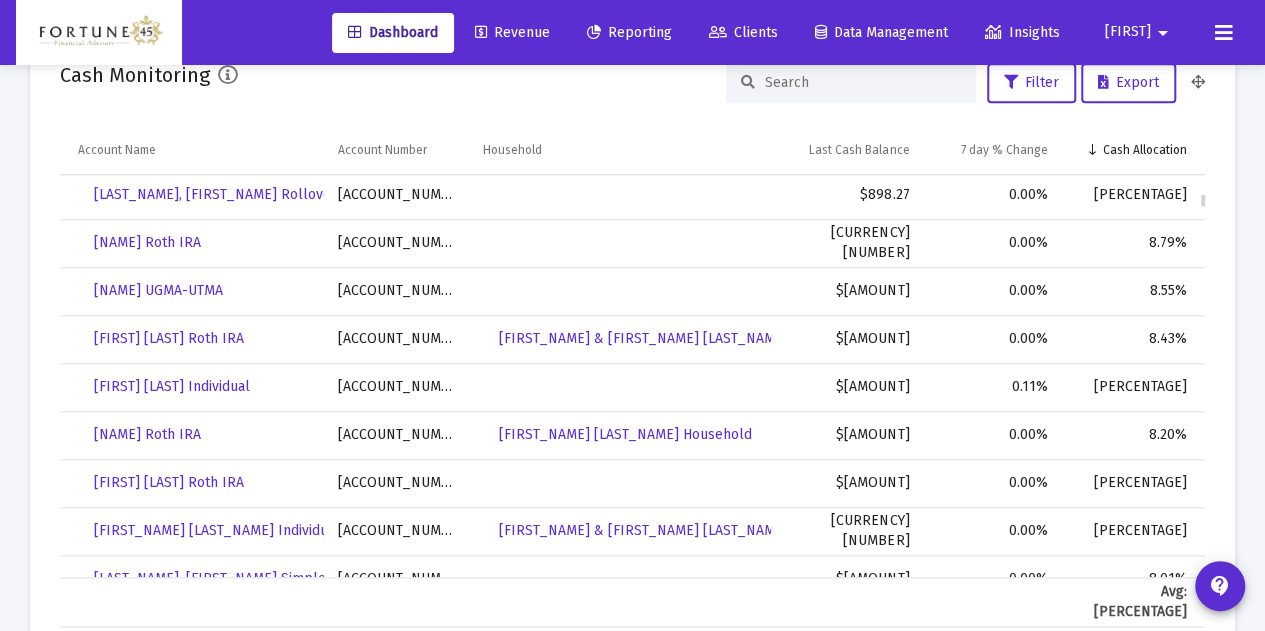 click on "[ACCOUNT_NUMBER]" at bounding box center [396, 243] 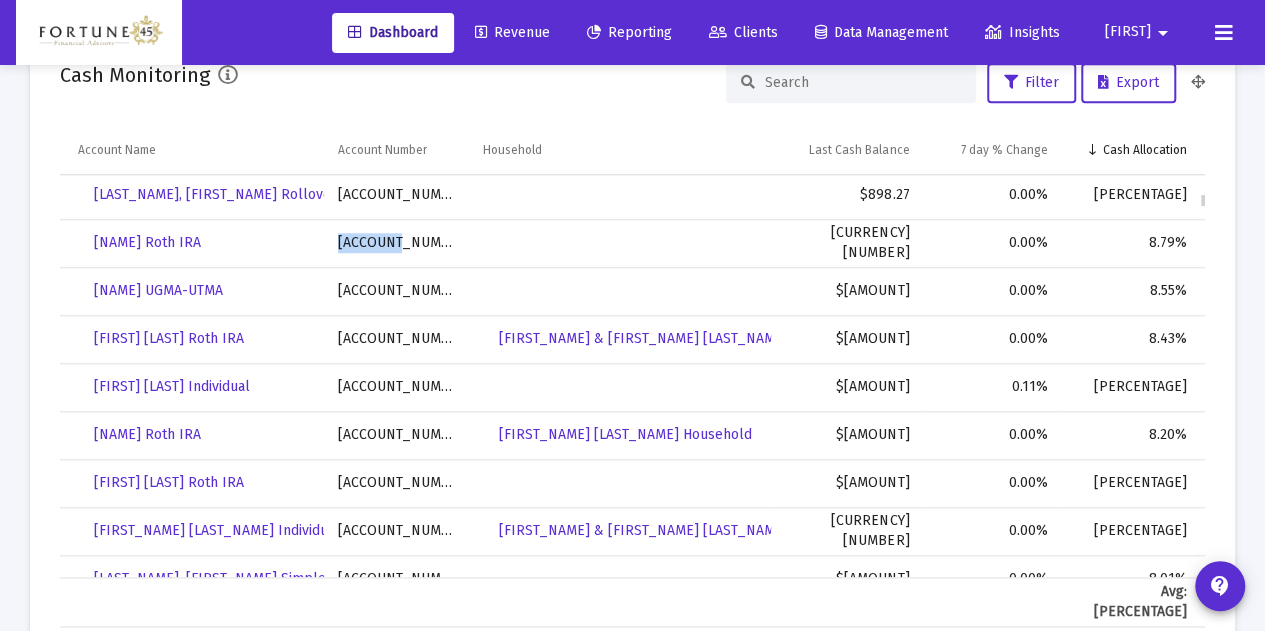 click on "[ACCOUNT_NUMBER]" at bounding box center (396, 243) 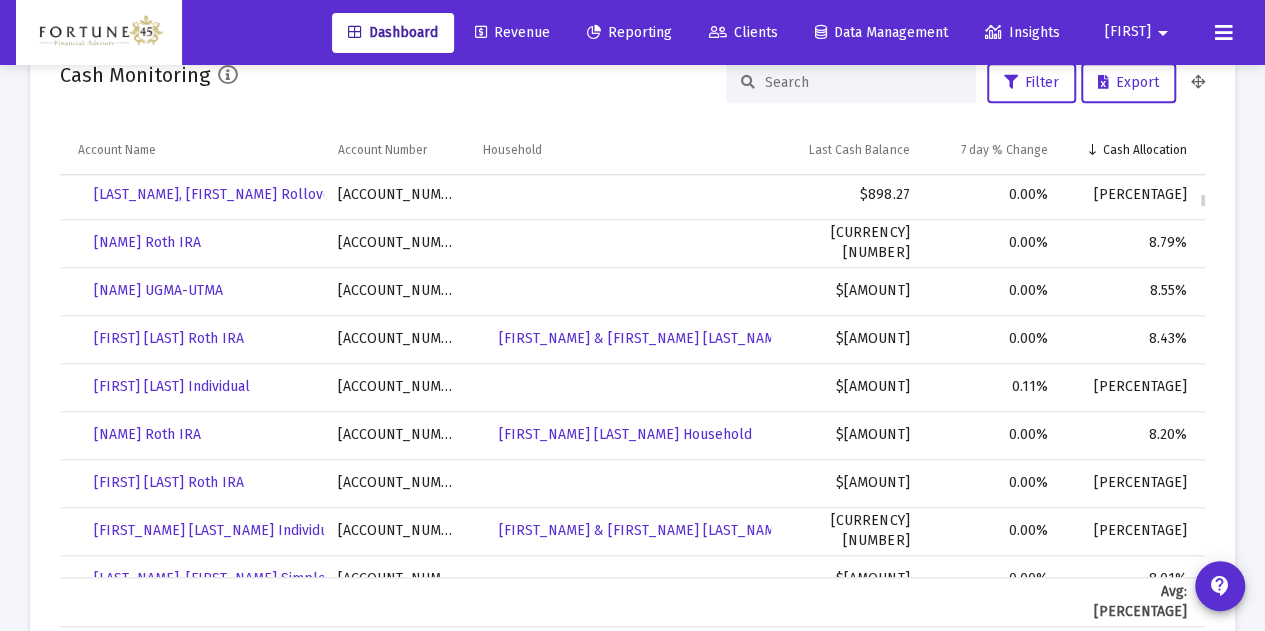 click on "[ACCOUNT_NUMBER]" at bounding box center (396, 291) 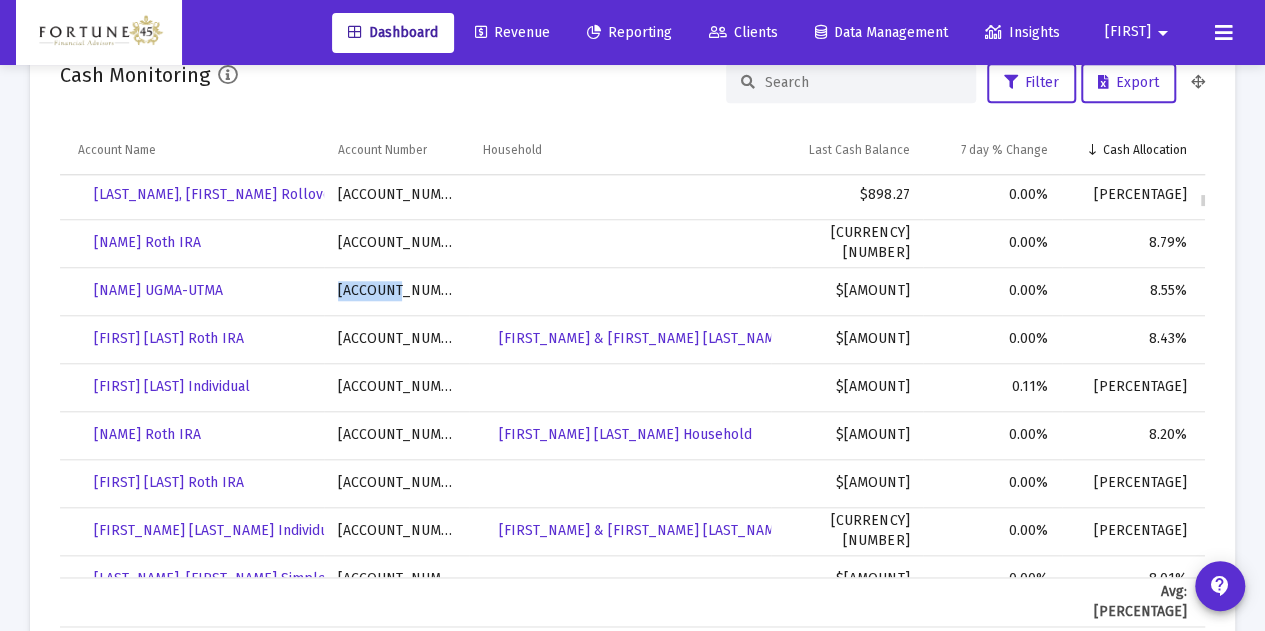 click on "[ACCOUNT_NUMBER]" at bounding box center [396, 291] 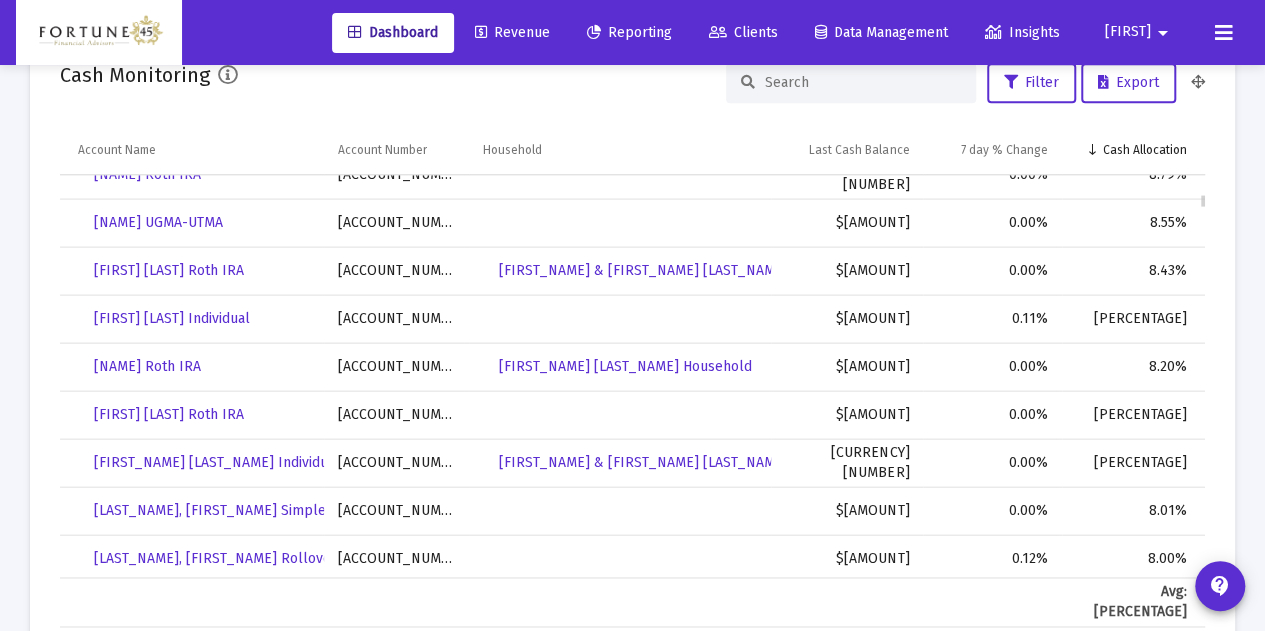 click on "[ACCOUNT_NUMBER]" at bounding box center [396, 270] 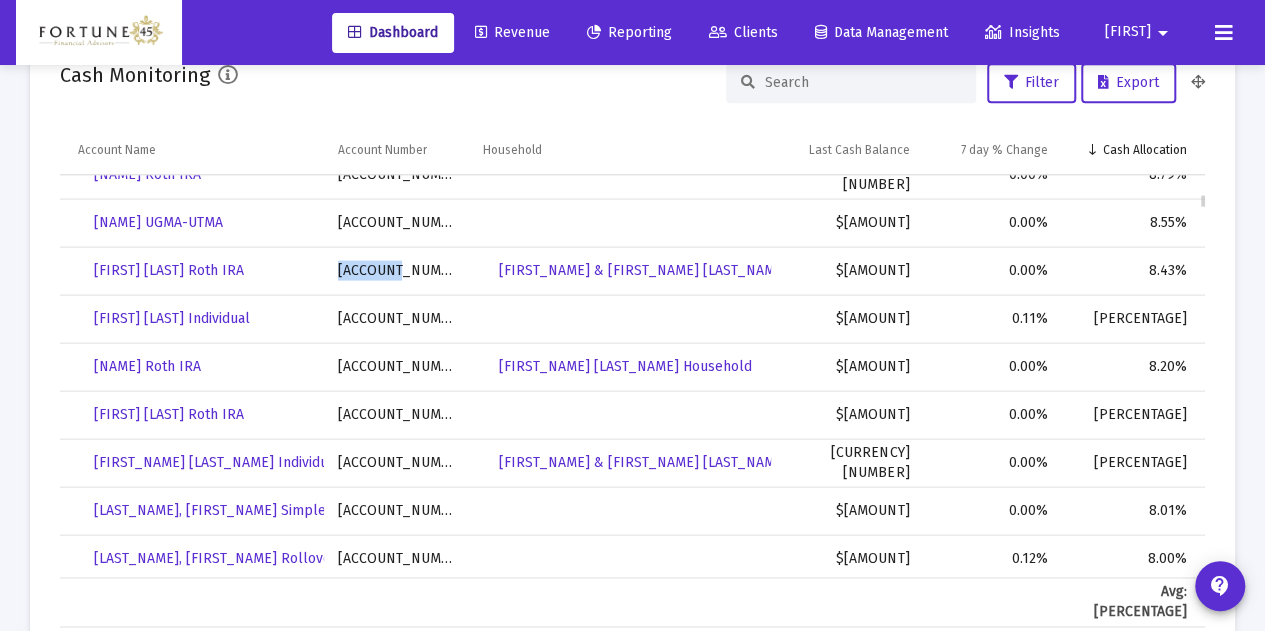 scroll, scrollTop: 2376, scrollLeft: 0, axis: vertical 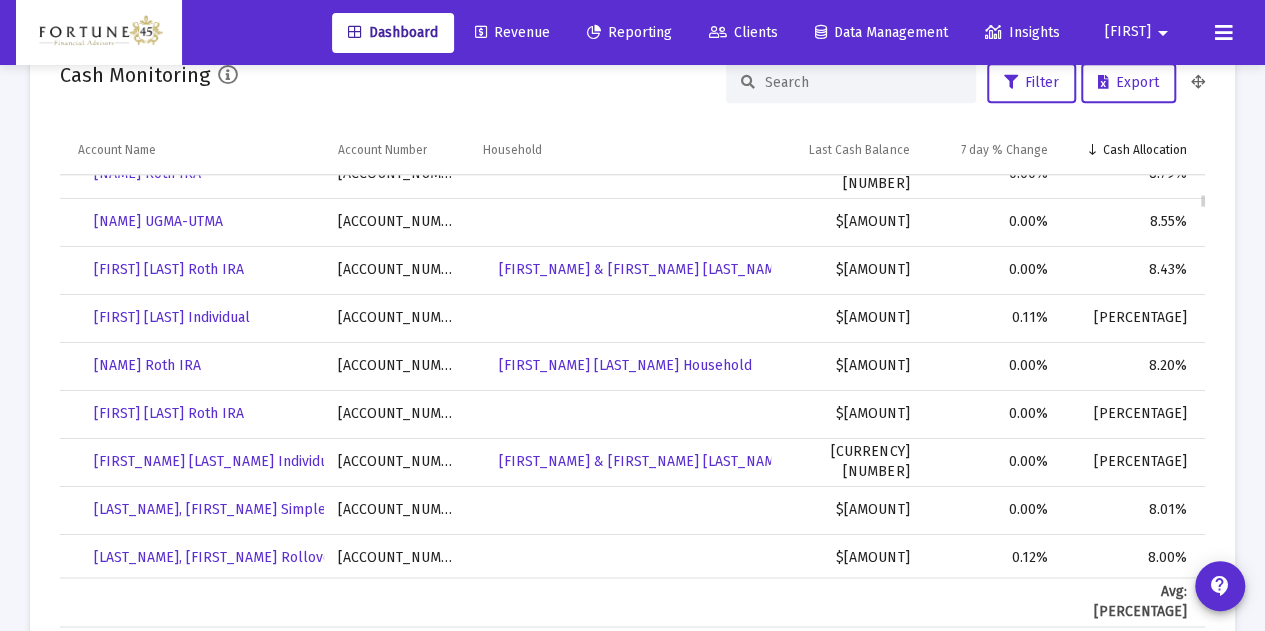 click on "[ACCOUNT_NUMBER]" at bounding box center (396, 366) 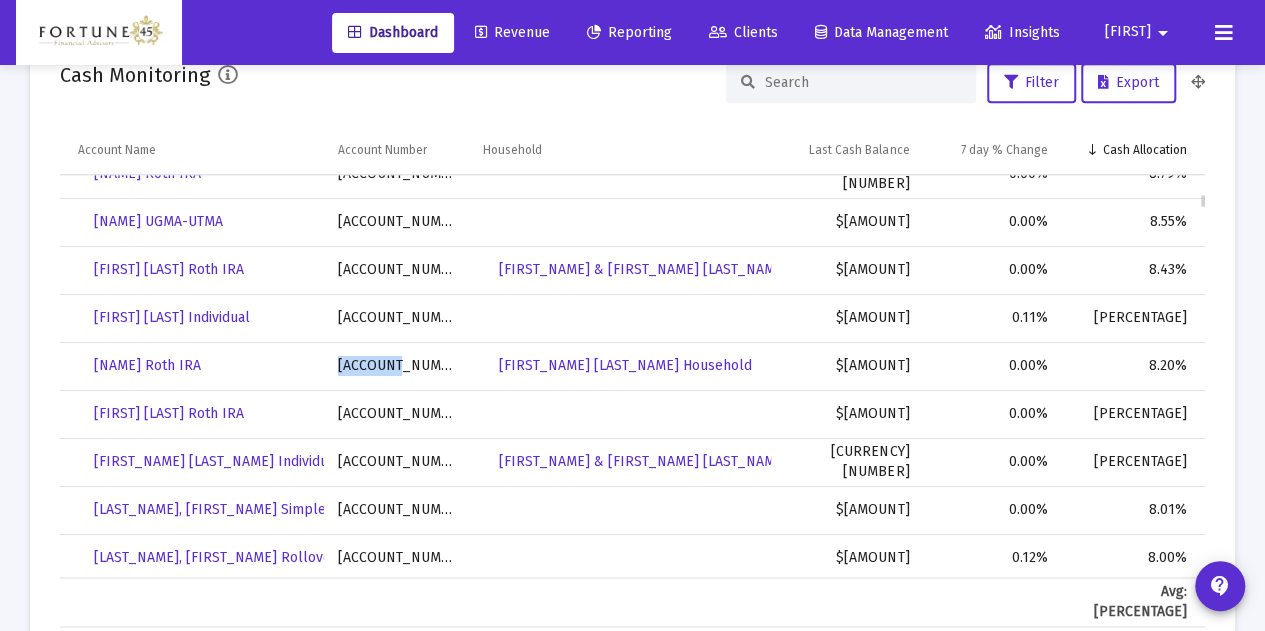 scroll, scrollTop: 2378, scrollLeft: 0, axis: vertical 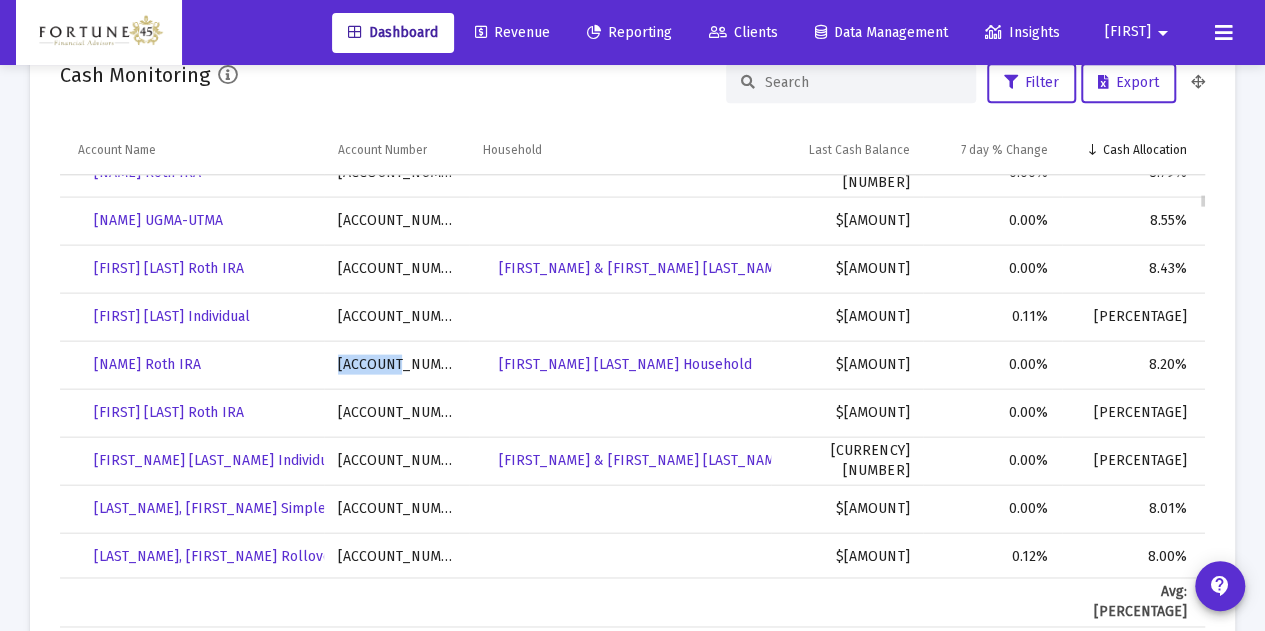 click on "[ACCOUNT_NUMBER]" at bounding box center (396, 364) 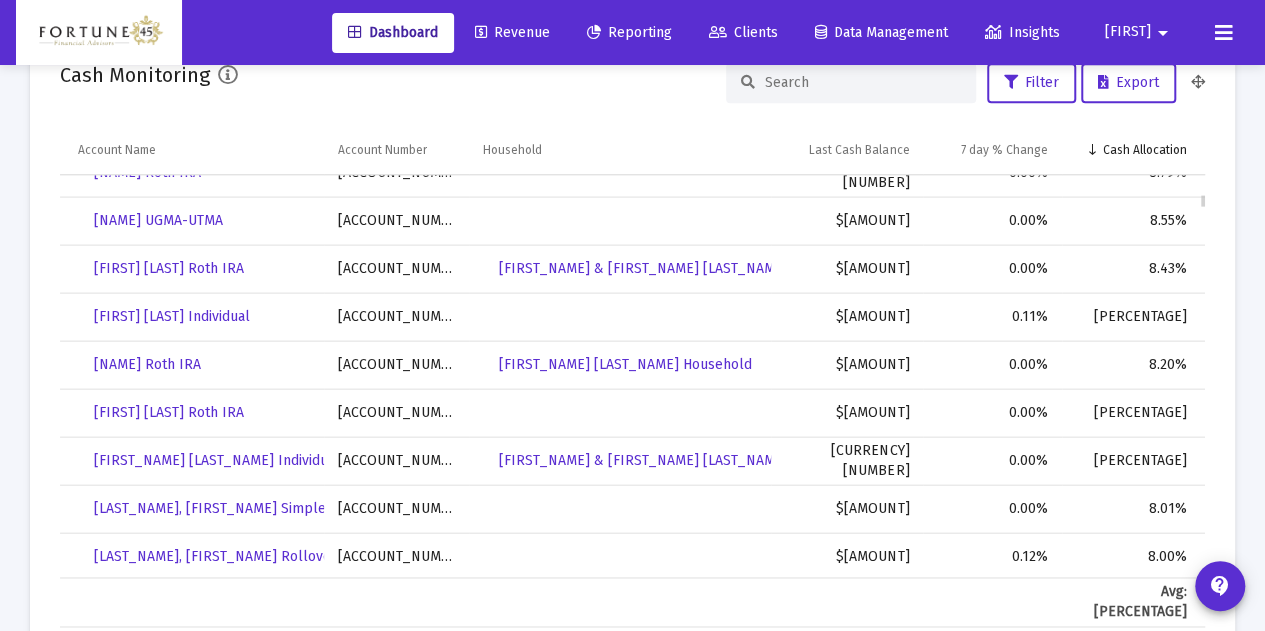 click on "[ACCOUNT_NUMBER]" at bounding box center (396, 412) 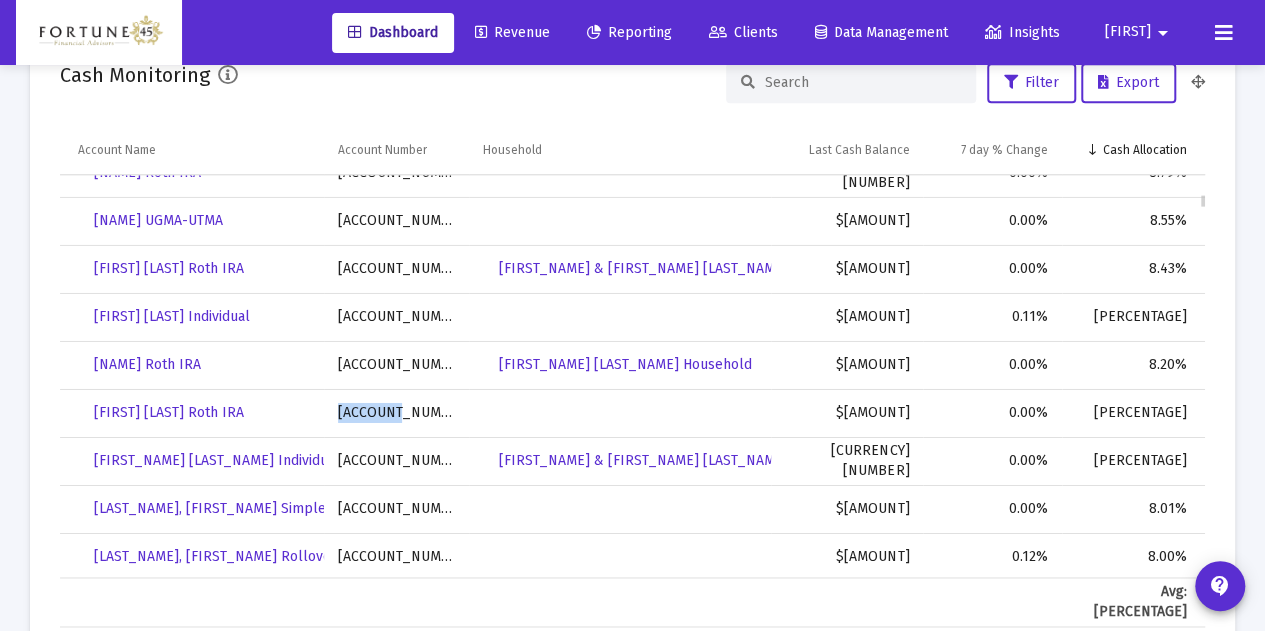 scroll, scrollTop: 2379, scrollLeft: 0, axis: vertical 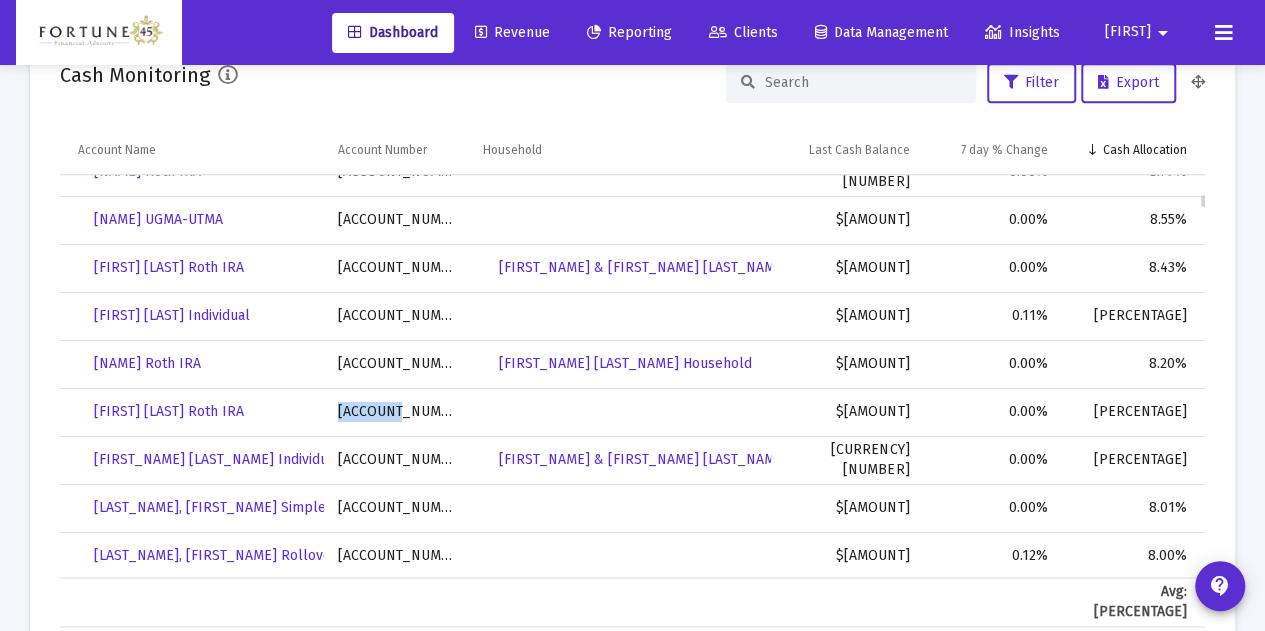 click on "[ACCOUNT_NUMBER]" at bounding box center [396, 412] 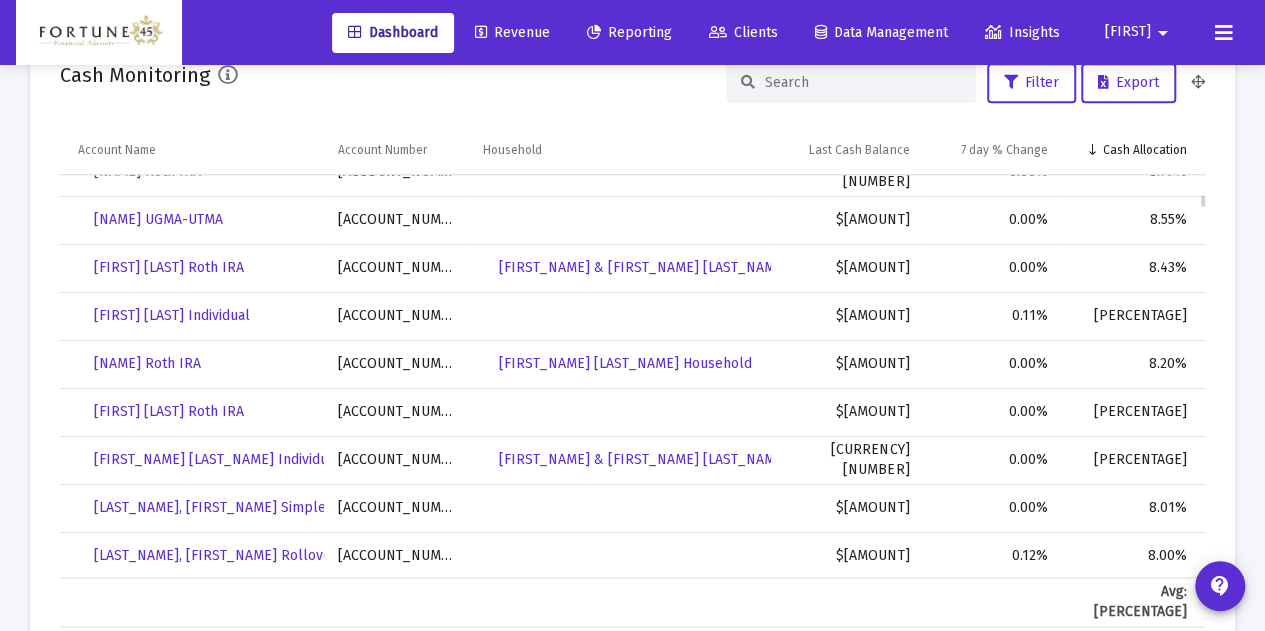 click on "[ACCOUNT_NUMBER]" at bounding box center [396, 460] 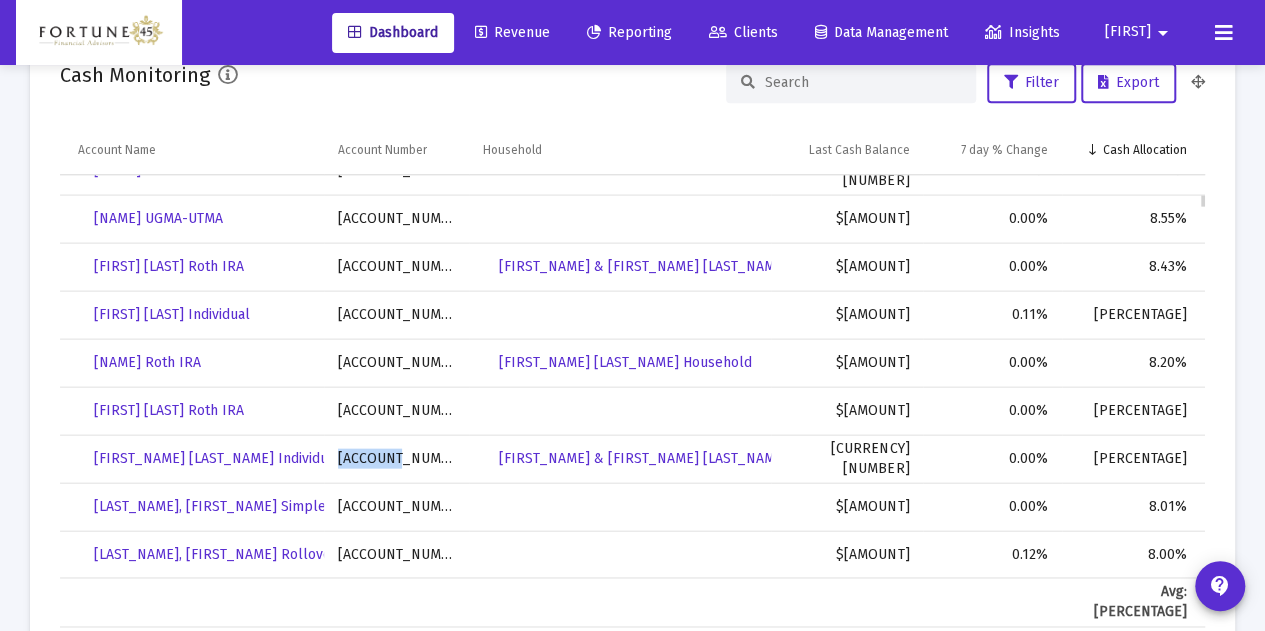 scroll, scrollTop: 2380, scrollLeft: 0, axis: vertical 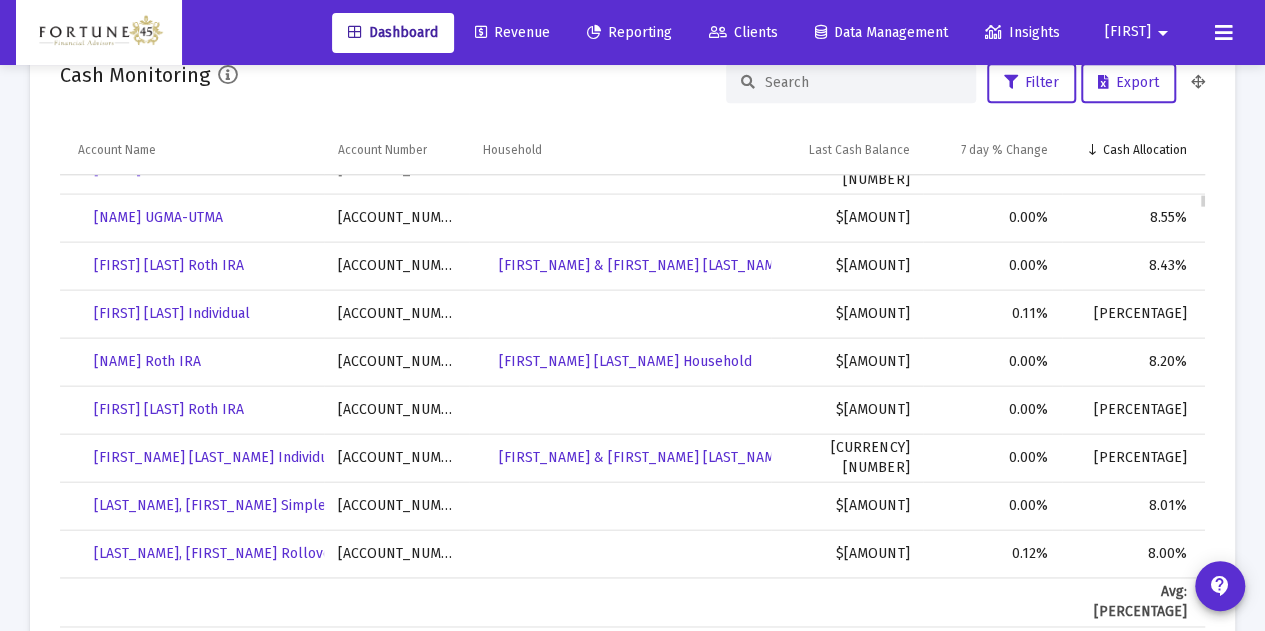 click on "[ACCOUNT_NUMBER]" at bounding box center (396, 553) 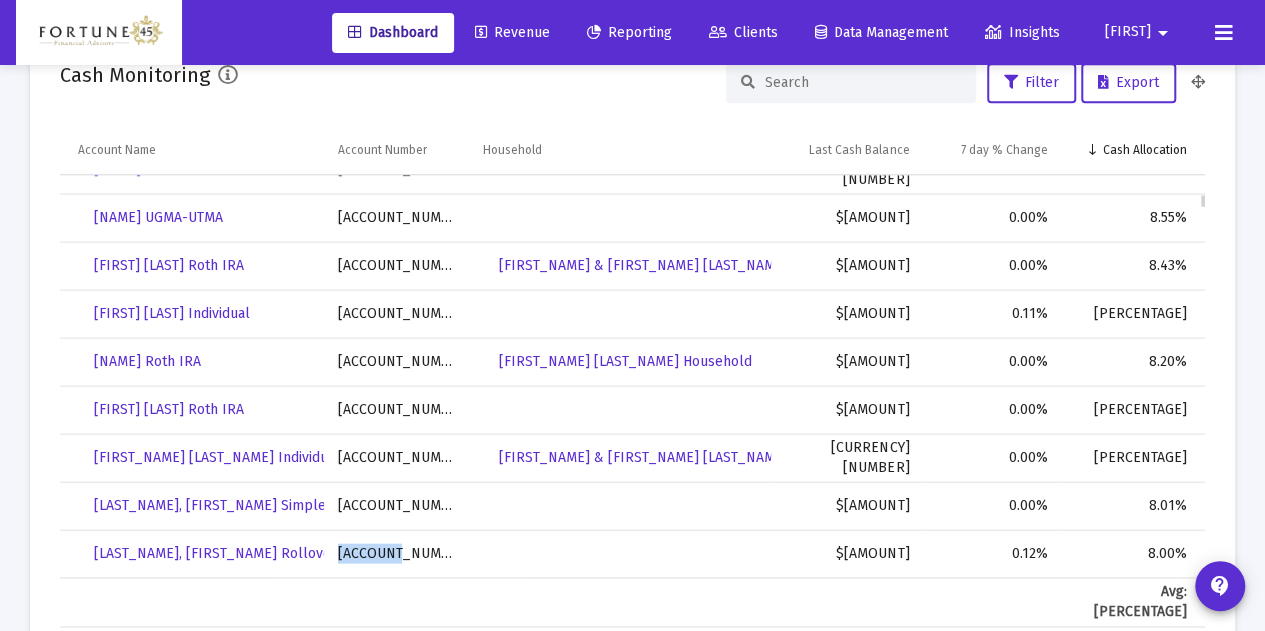 click on "[ACCOUNT_NUMBER]" at bounding box center (396, 553) 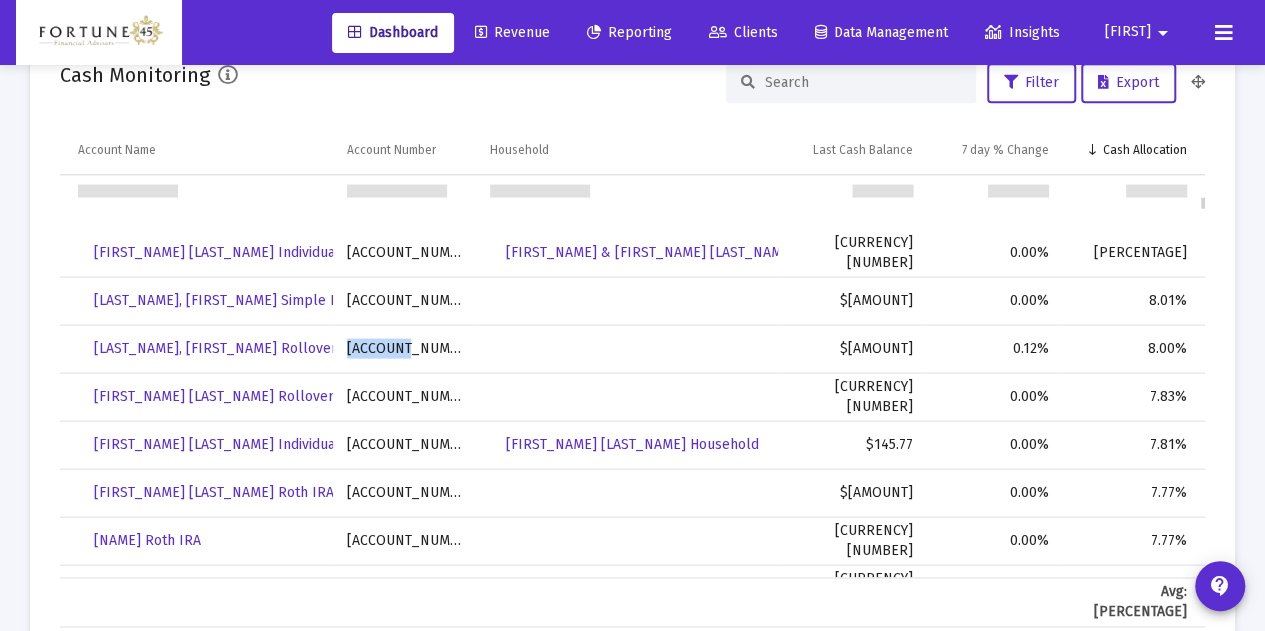 scroll, scrollTop: 2654, scrollLeft: 0, axis: vertical 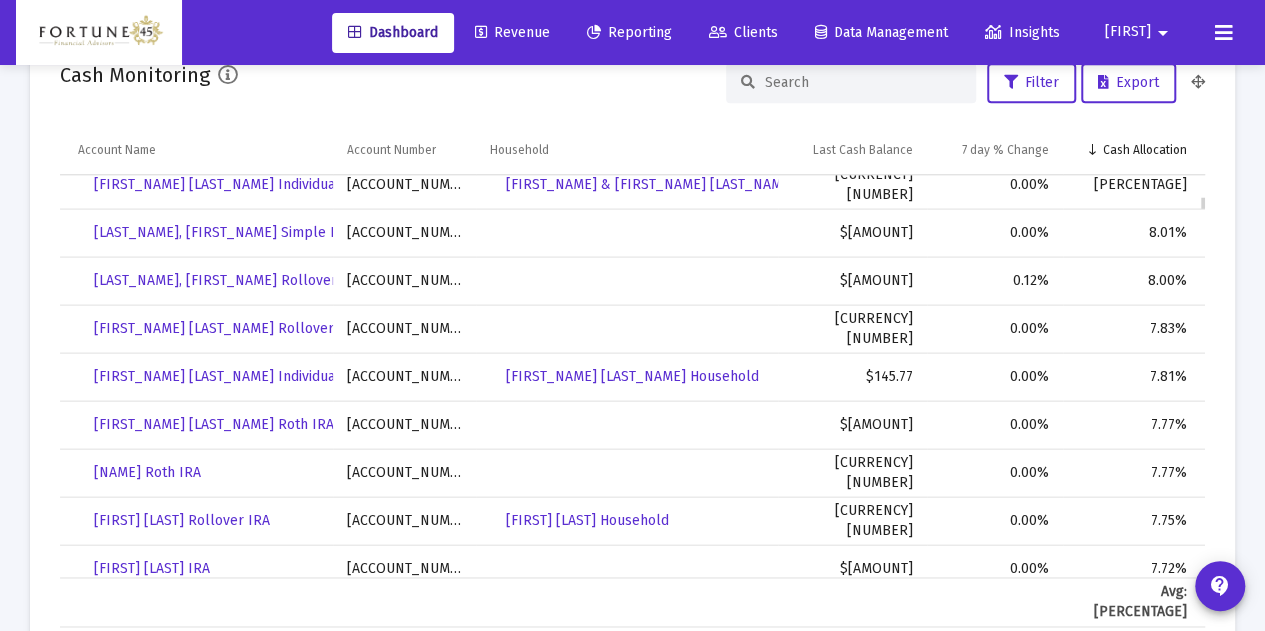 click on "[ACCOUNT_NUMBER]" at bounding box center (404, 328) 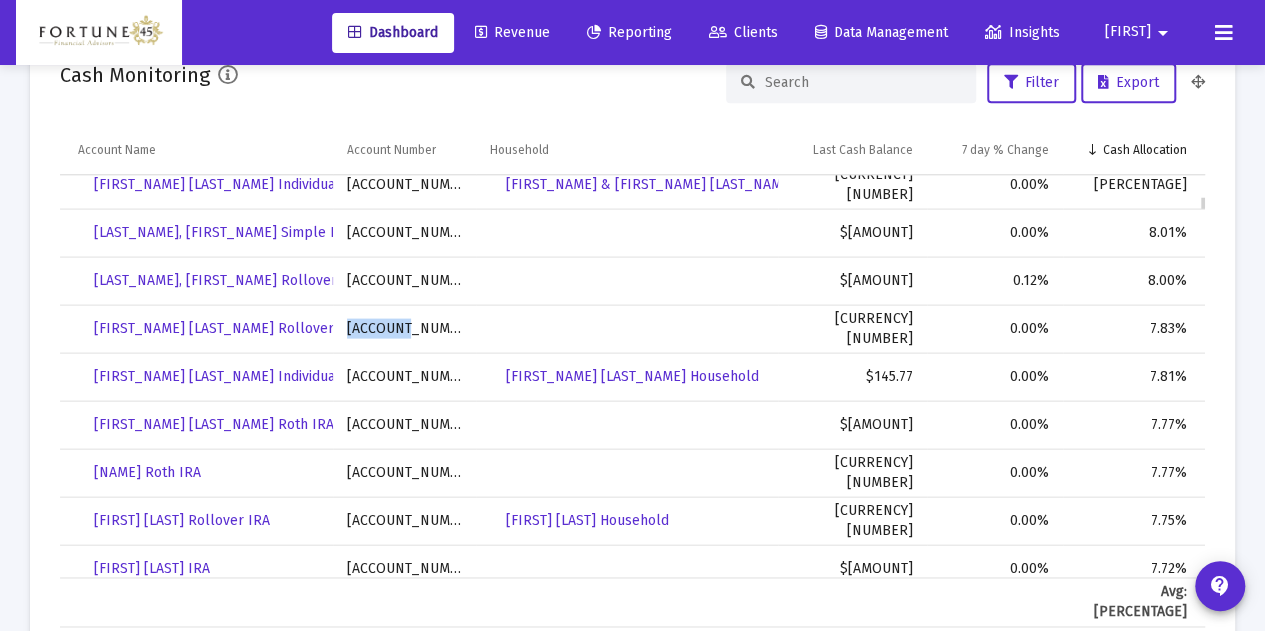 click on "[ACCOUNT_NUMBER]" at bounding box center (404, 328) 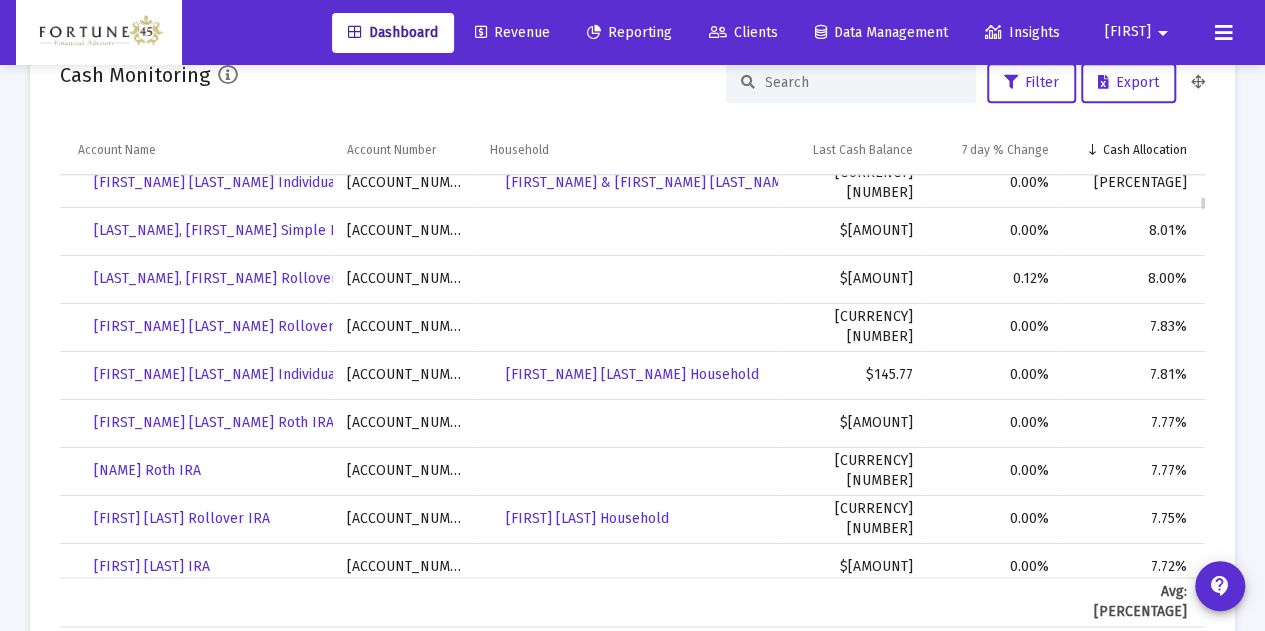 click on "[ACCOUNT_NUMBER]" at bounding box center [404, 423] 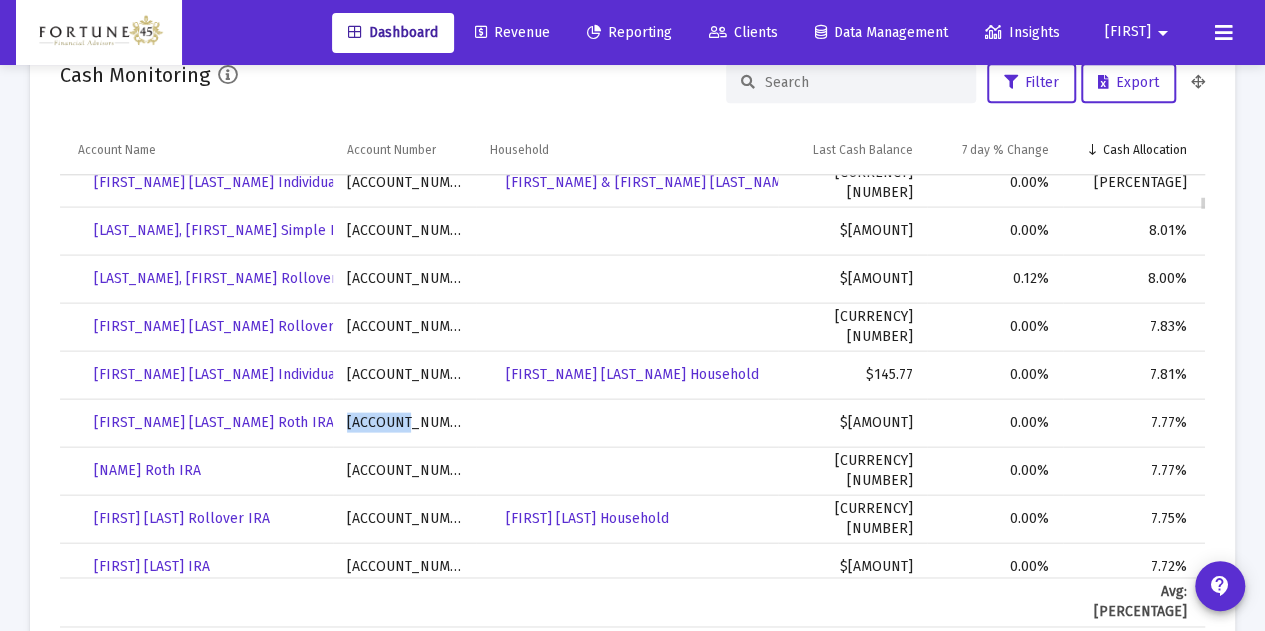 scroll, scrollTop: 2656, scrollLeft: 0, axis: vertical 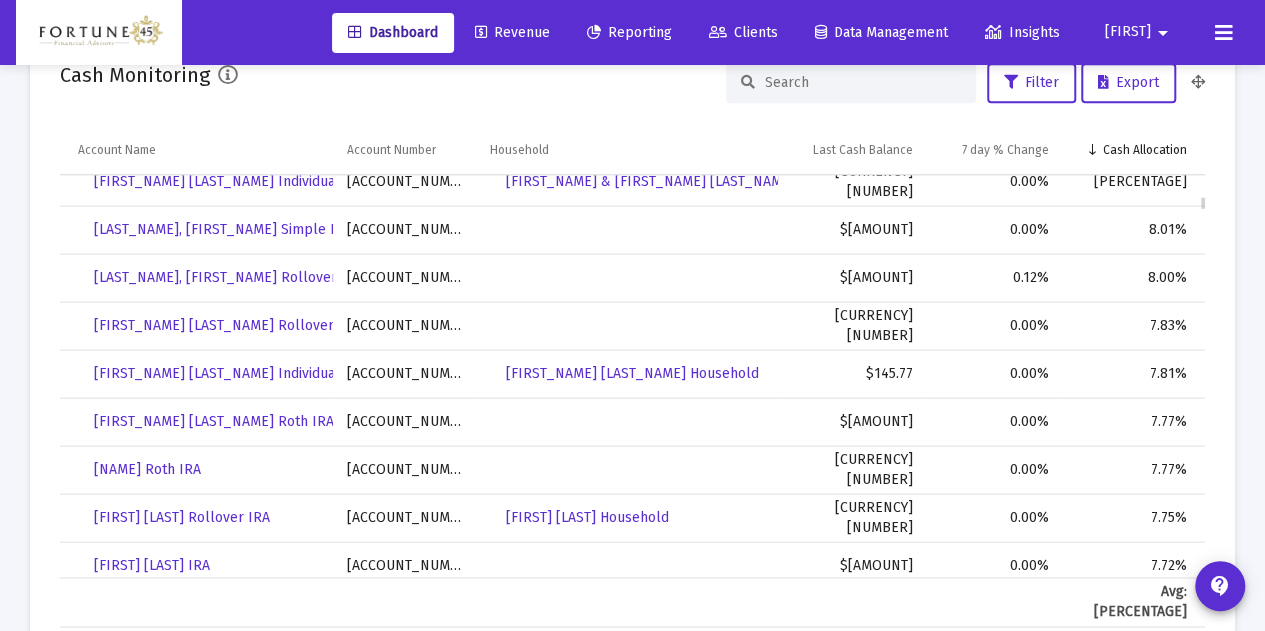 click on "[ACCOUNT_NUMBER]" at bounding box center [404, 469] 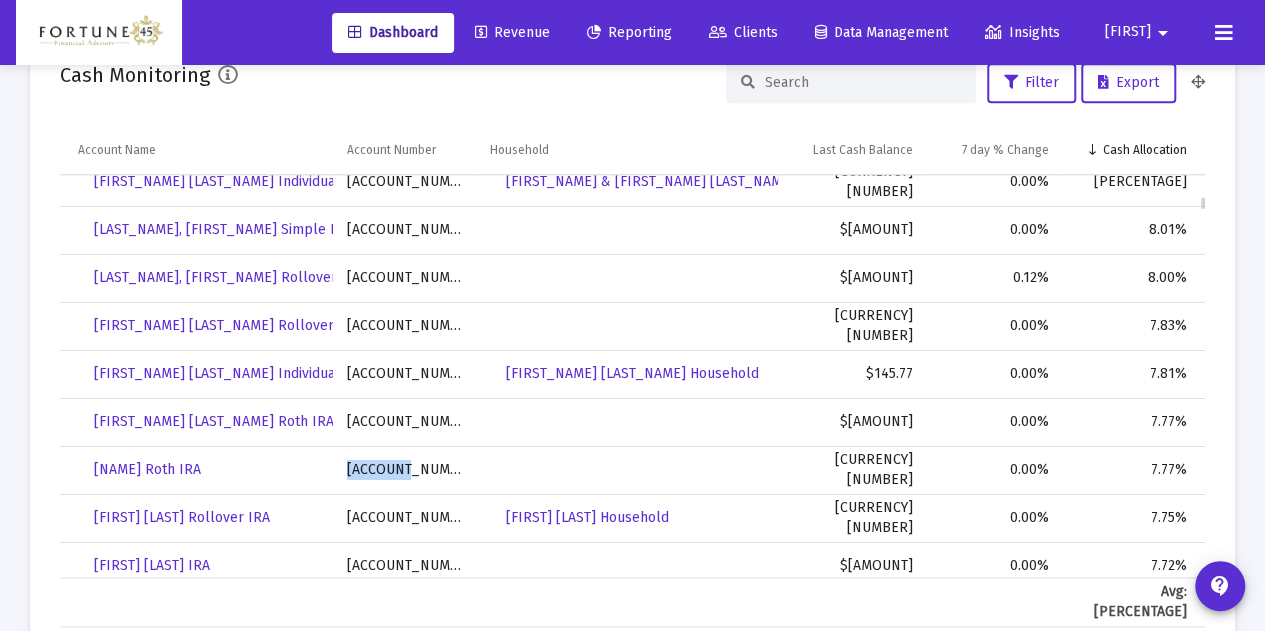 scroll, scrollTop: 2658, scrollLeft: 0, axis: vertical 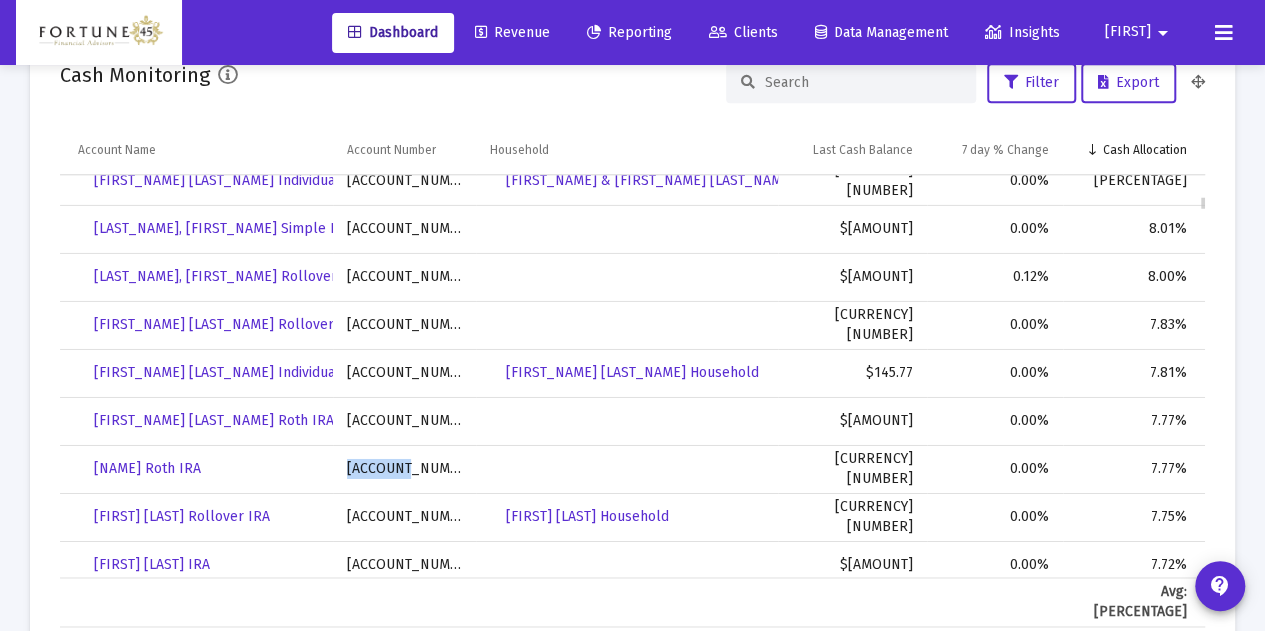 click on "[ACCOUNT_NUMBER]" at bounding box center (404, 469) 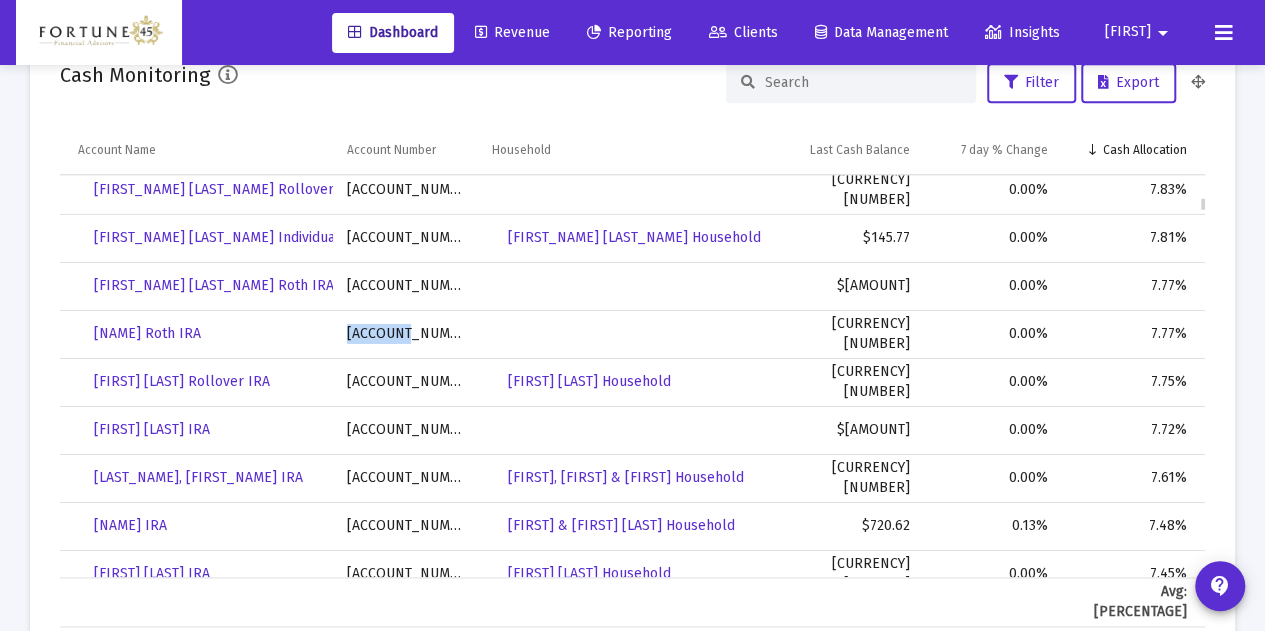 scroll, scrollTop: 2794, scrollLeft: 0, axis: vertical 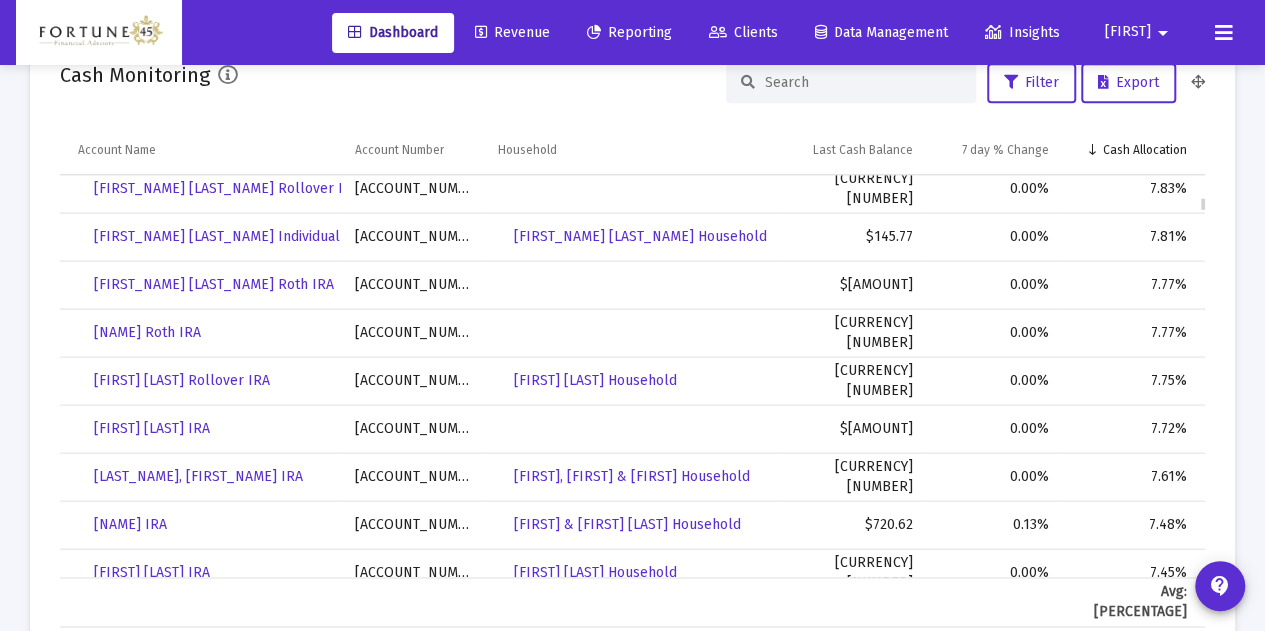 click on "[ACCOUNT_NUMBER]" at bounding box center [412, 380] 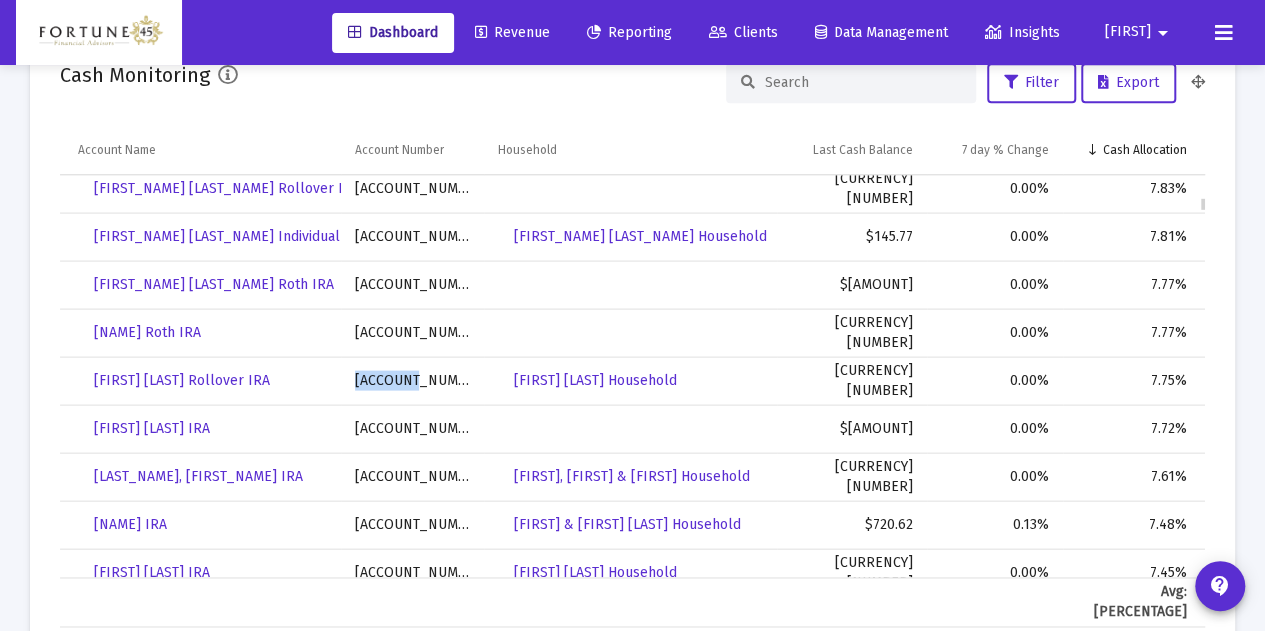 click on "[ACCOUNT_NUMBER]" at bounding box center (412, 380) 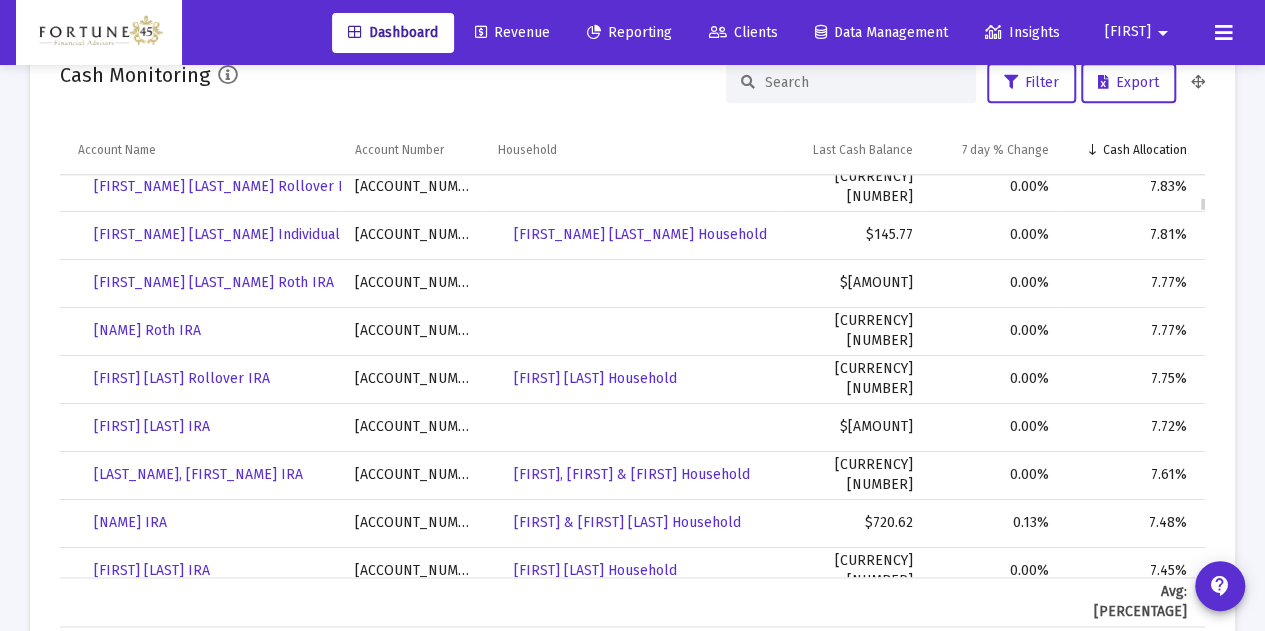 click on "[ACCOUNT_NUMBER]" at bounding box center [412, 475] 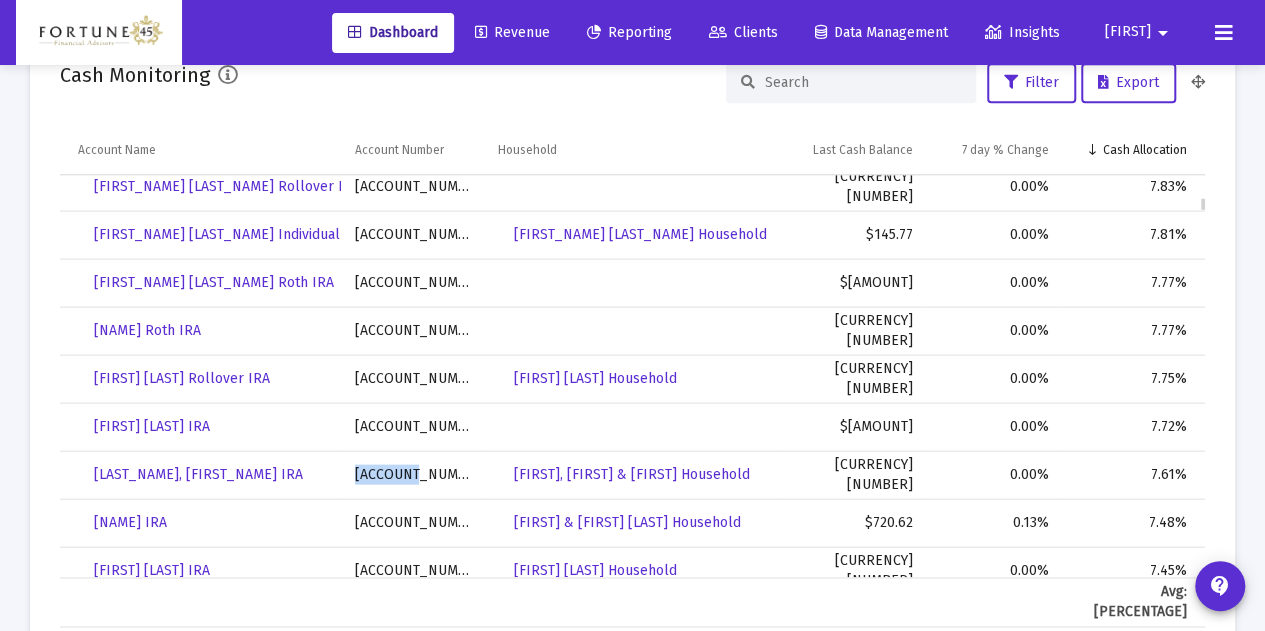 scroll, scrollTop: 2796, scrollLeft: 0, axis: vertical 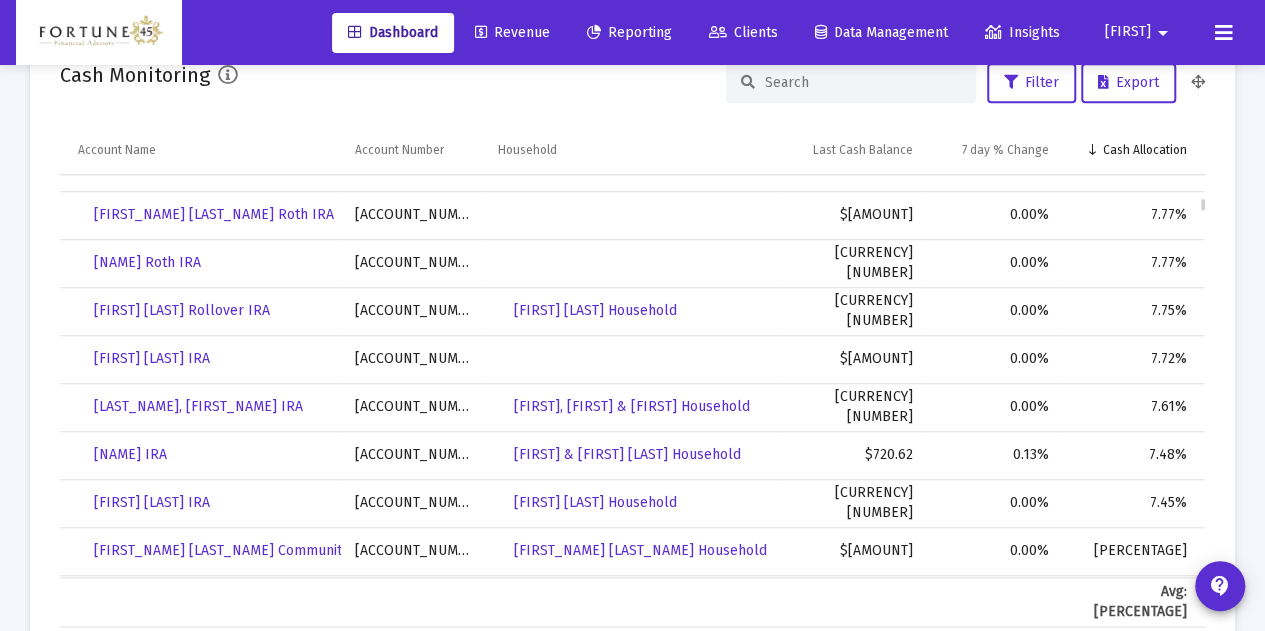 click on "[ACCOUNT_NUMBER]" at bounding box center (412, 455) 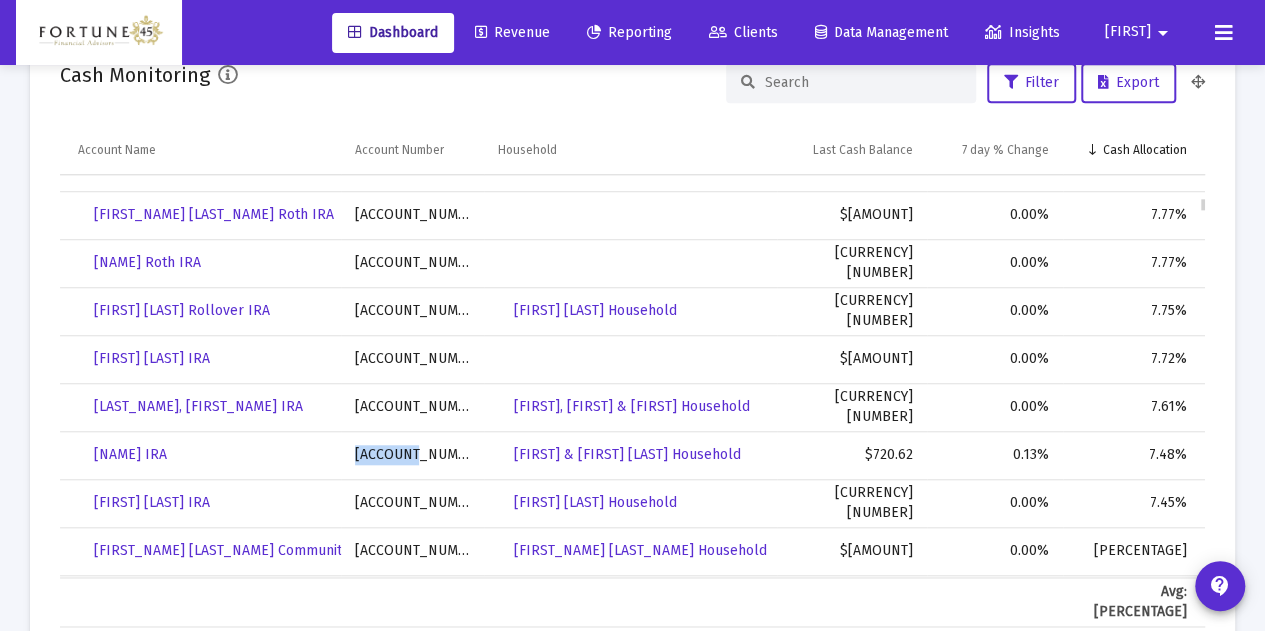 click on "[ACCOUNT_NUMBER]" at bounding box center (412, 455) 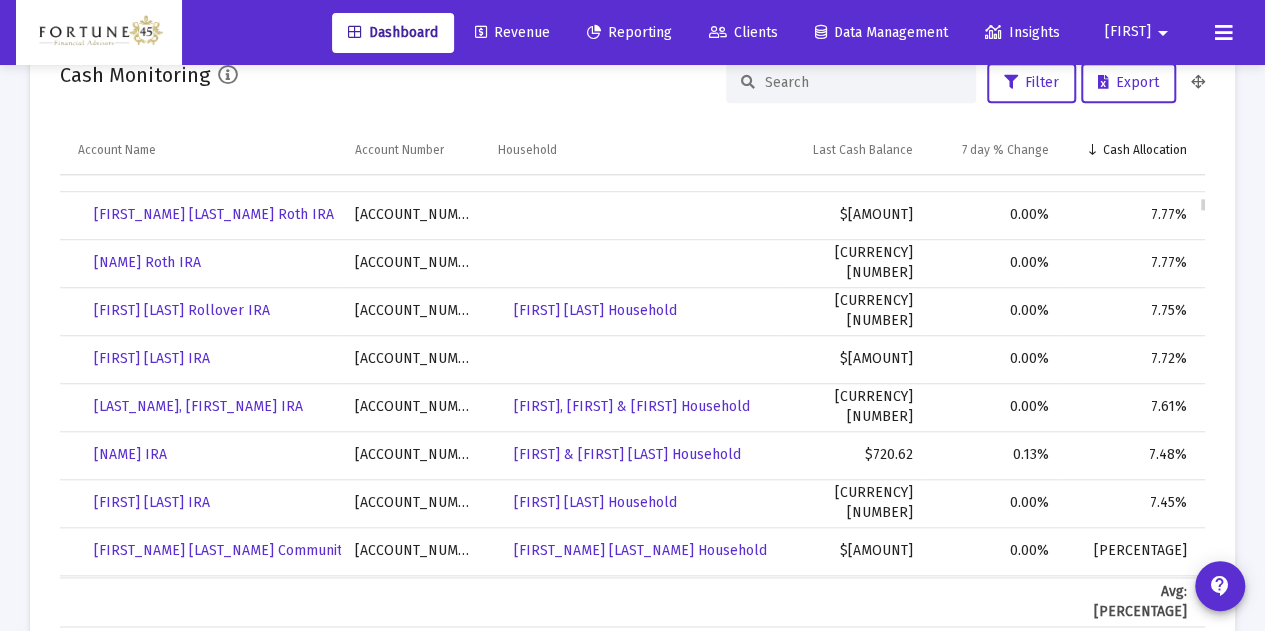 click on "[ACCOUNT_NUMBER]" at bounding box center (412, 503) 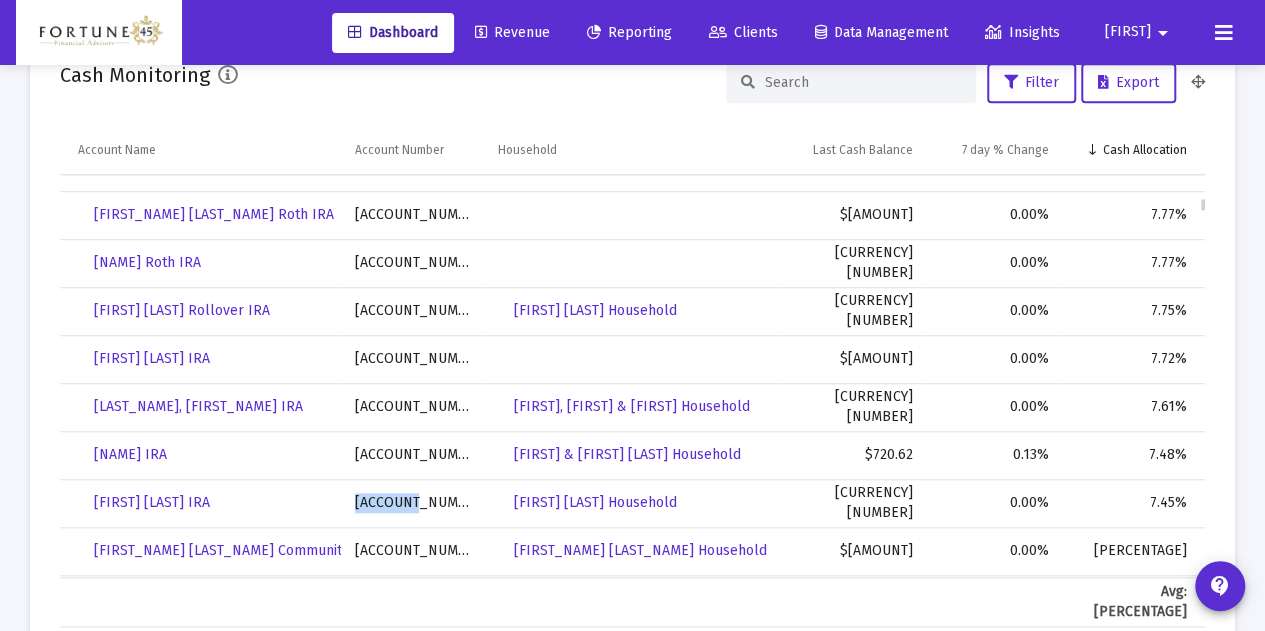 click on "[ACCOUNT_NUMBER]" at bounding box center (412, 503) 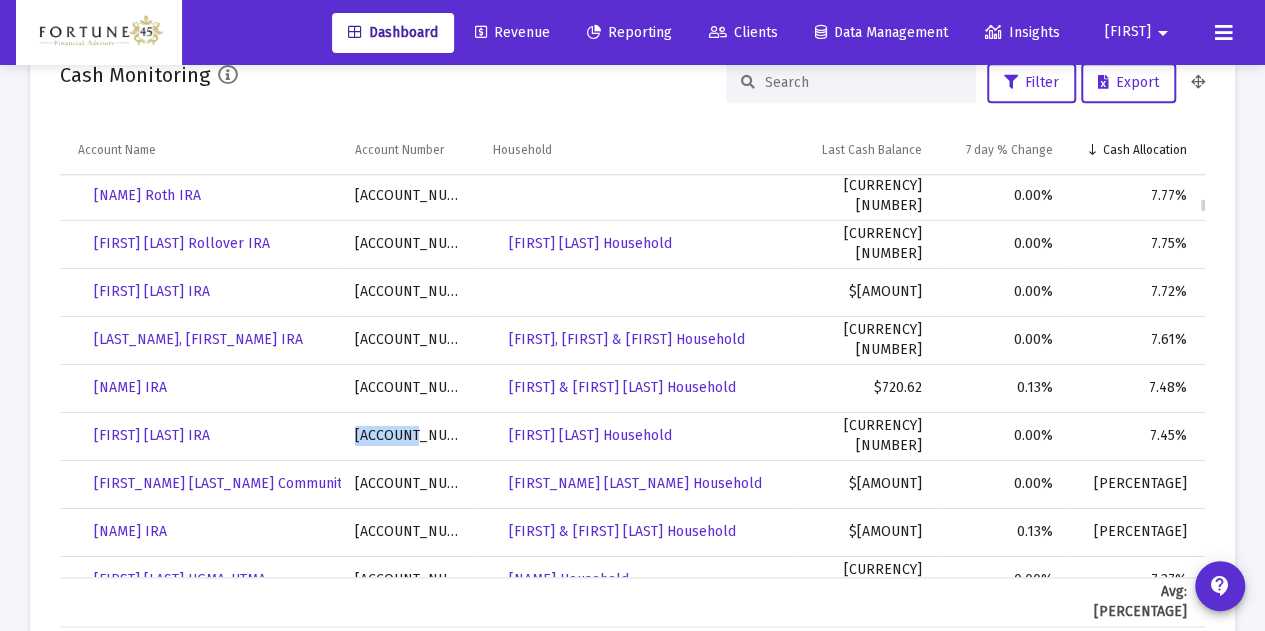 scroll, scrollTop: 2999, scrollLeft: 0, axis: vertical 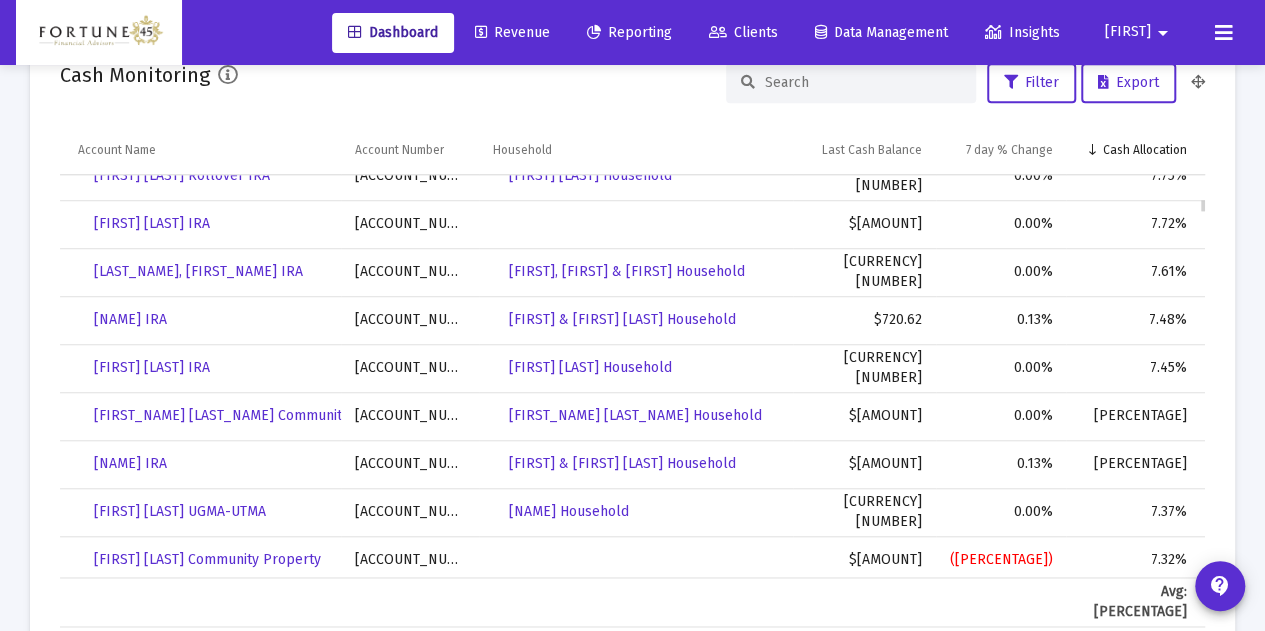 click on "[ACCOUNT_NUMBER]" at bounding box center [409, 464] 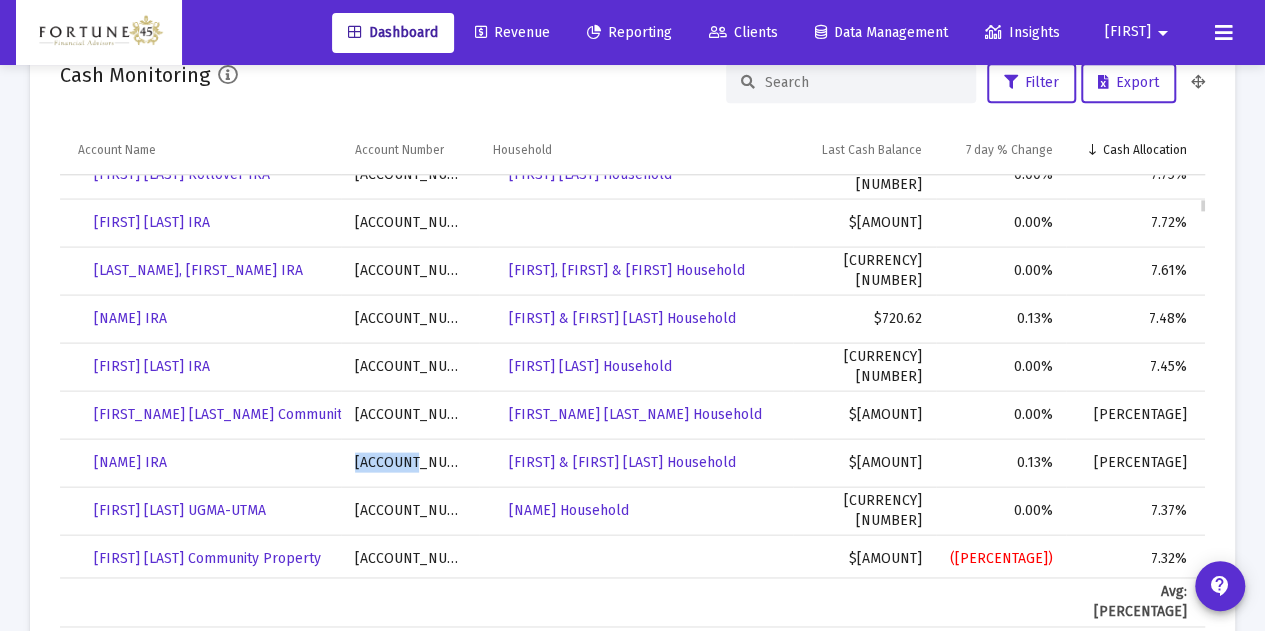 click on "[ACCOUNT_NUMBER]" at bounding box center [409, 462] 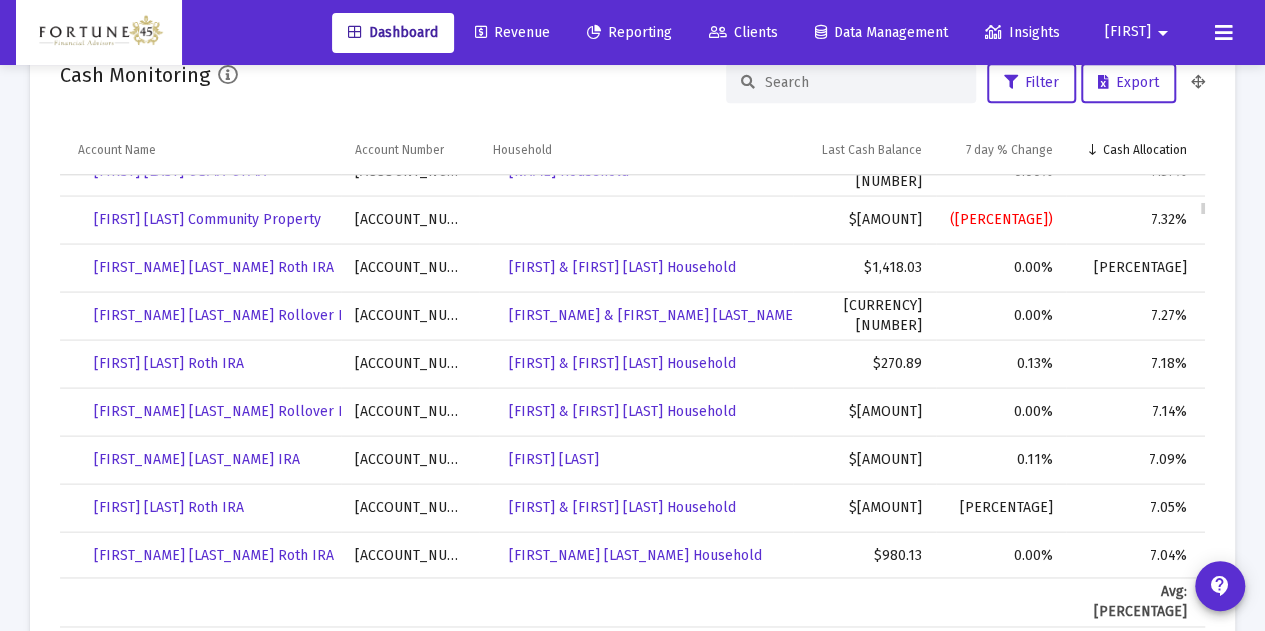 scroll, scrollTop: 3340, scrollLeft: 0, axis: vertical 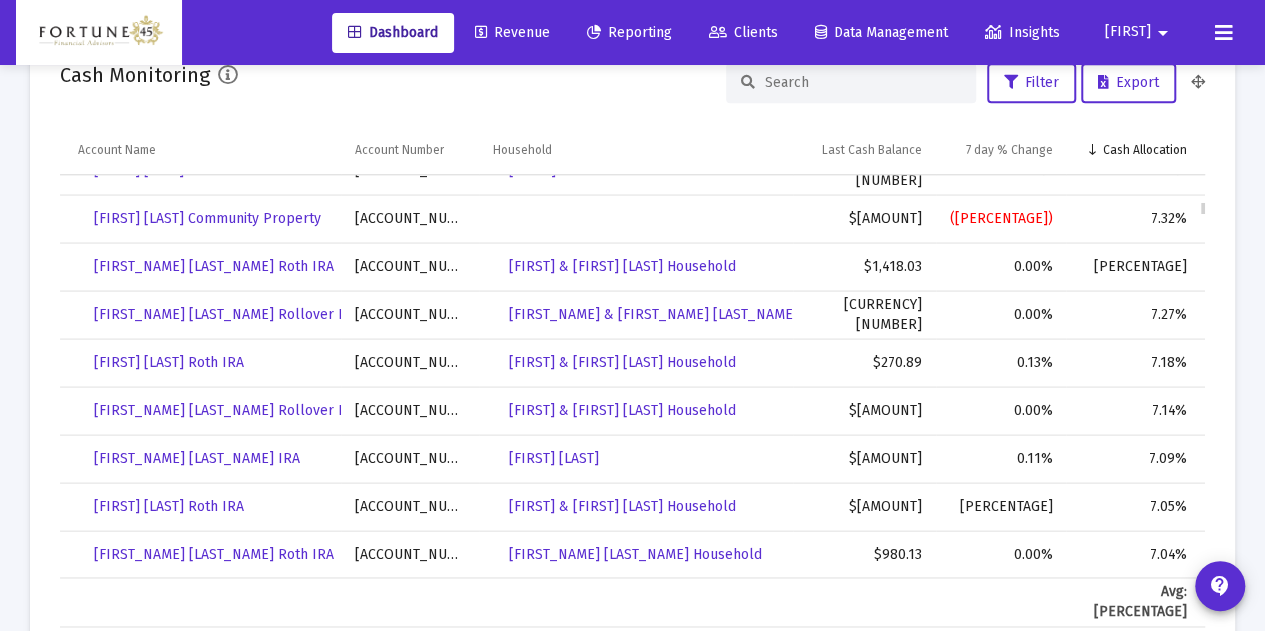 click on "[ACCOUNT_NUMBER]" at bounding box center (409, 266) 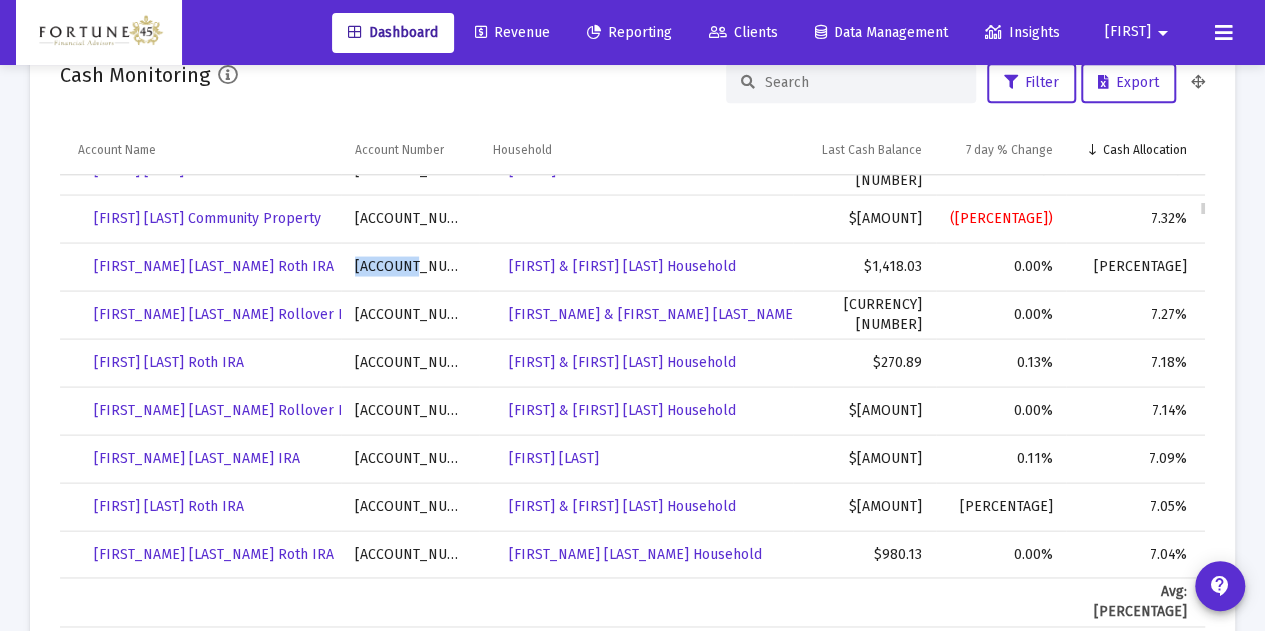 click on "[ACCOUNT_NUMBER]" at bounding box center [409, 266] 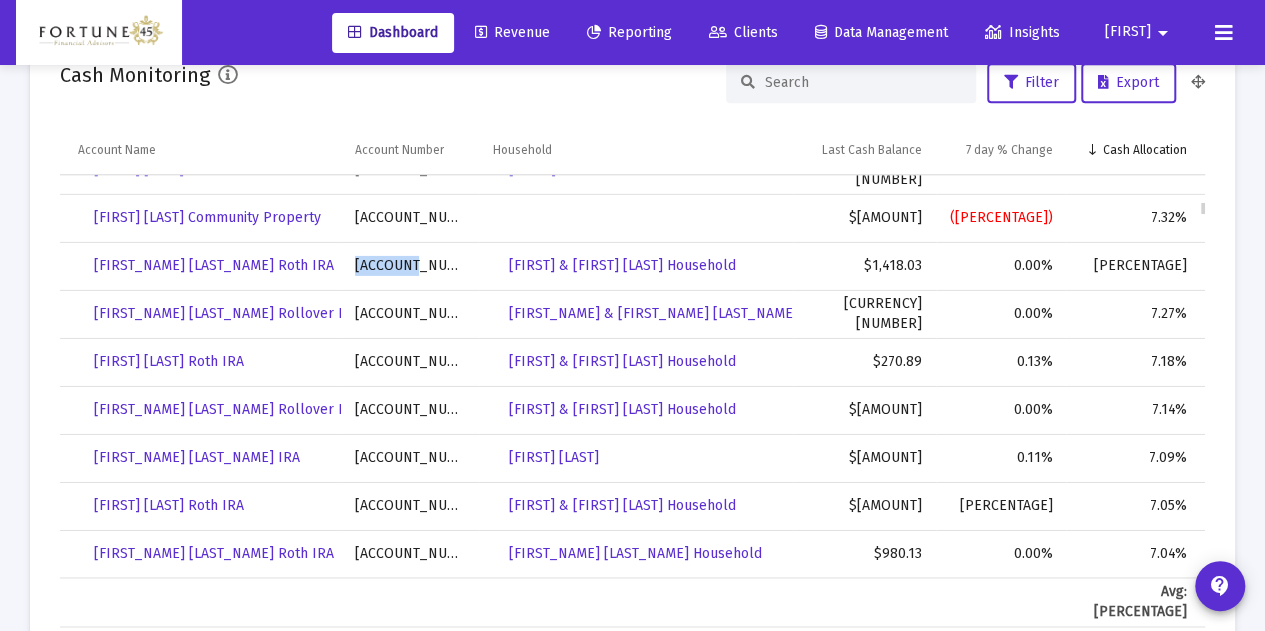 scroll, scrollTop: 3409, scrollLeft: 0, axis: vertical 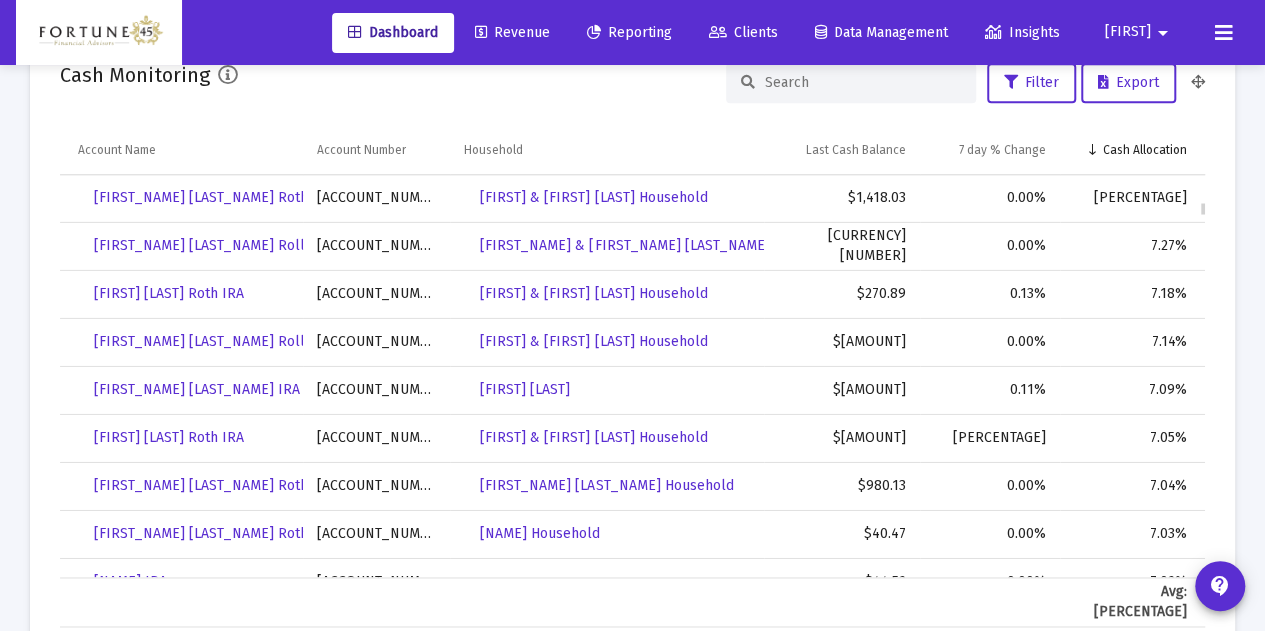 click on "[ACCOUNT_NUMBER]" at bounding box center (377, 246) 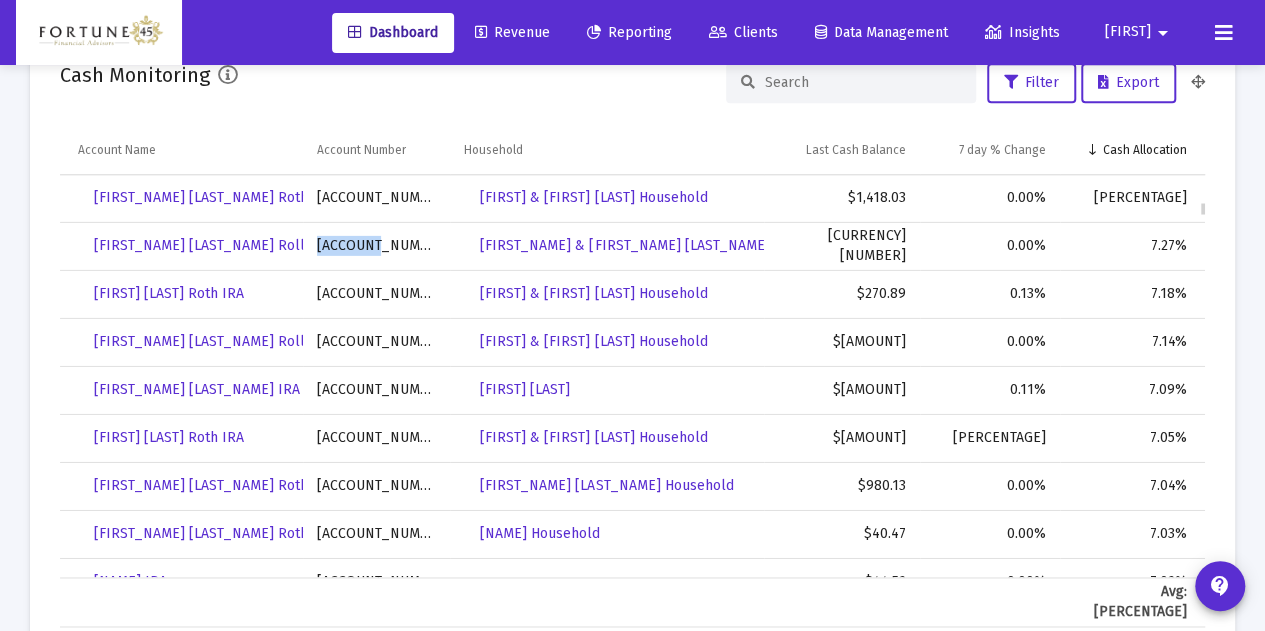 click on "[ACCOUNT_NUMBER]" at bounding box center [377, 246] 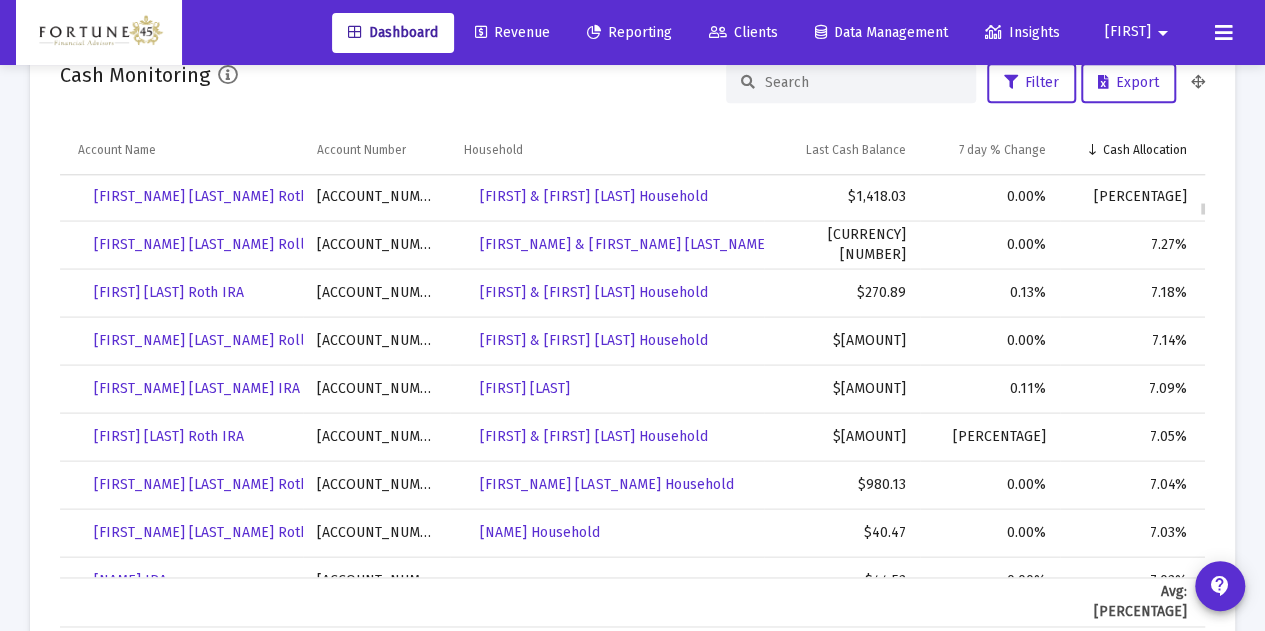 click on "[ACCOUNT_NUMBER]" at bounding box center (377, 340) 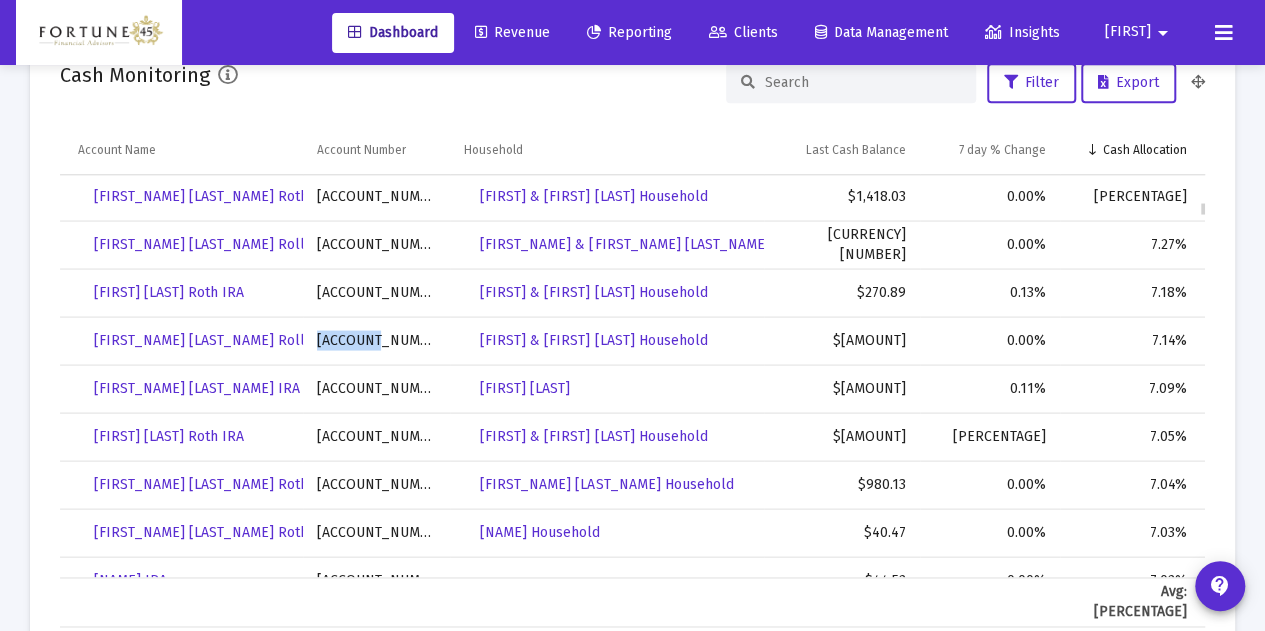 scroll, scrollTop: 3411, scrollLeft: 0, axis: vertical 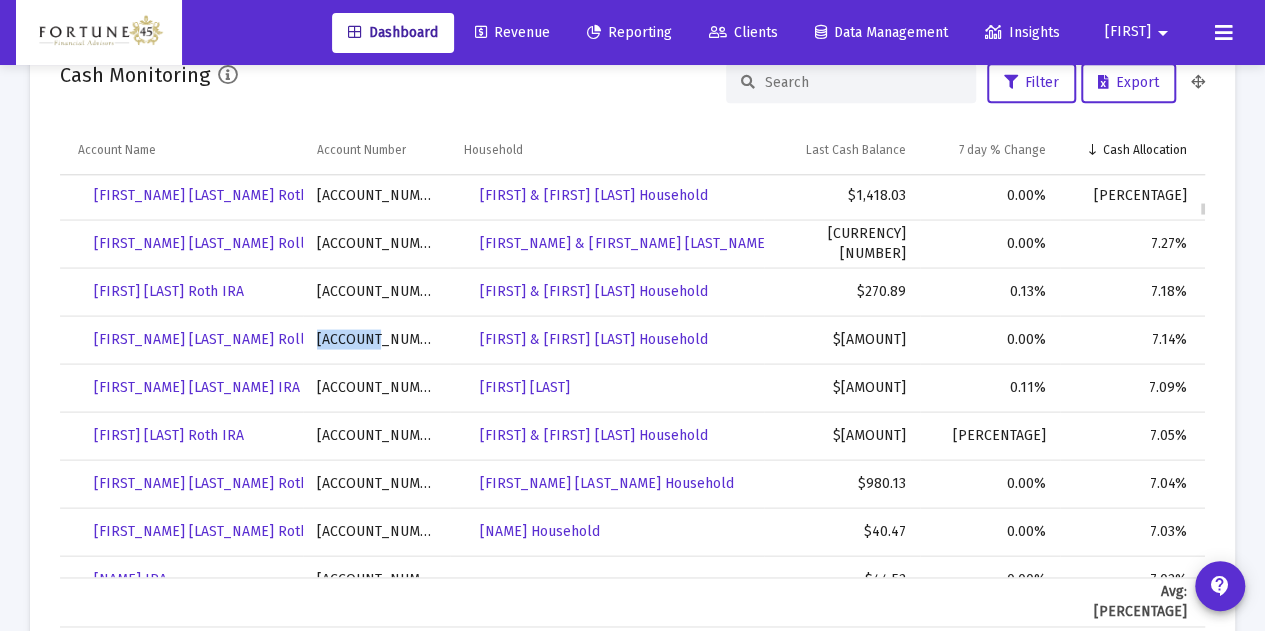 click on "[ACCOUNT_NUMBER]" at bounding box center [377, 339] 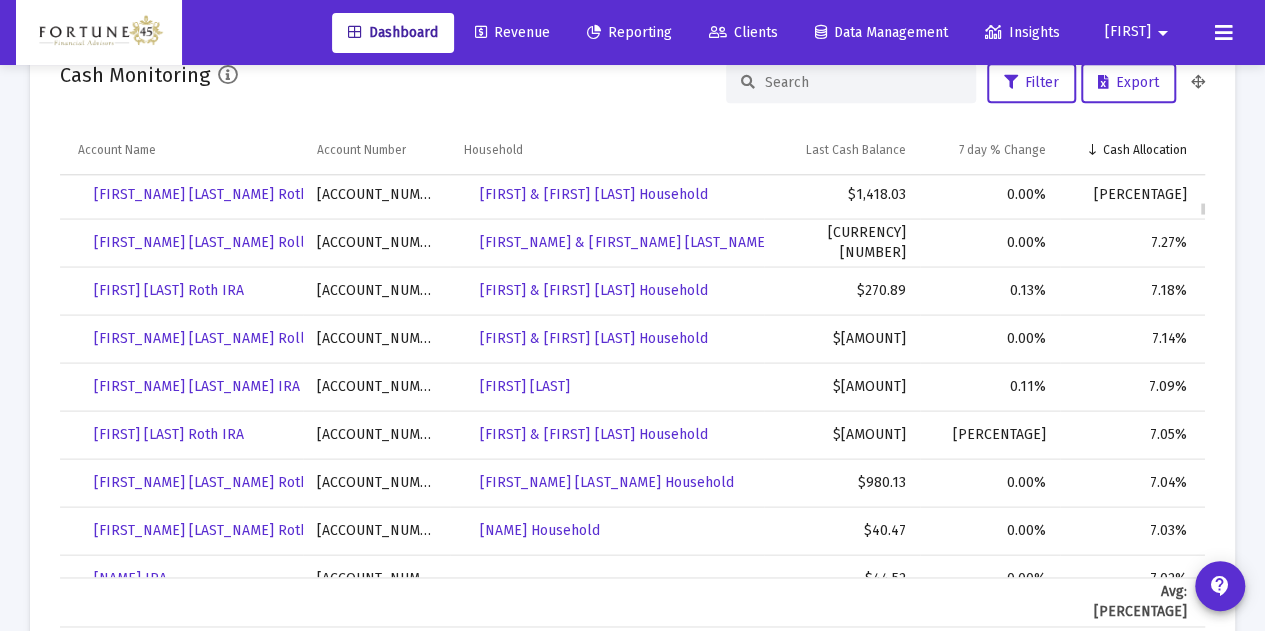 click on "[ACCOUNT_NUMBER]" at bounding box center (377, 434) 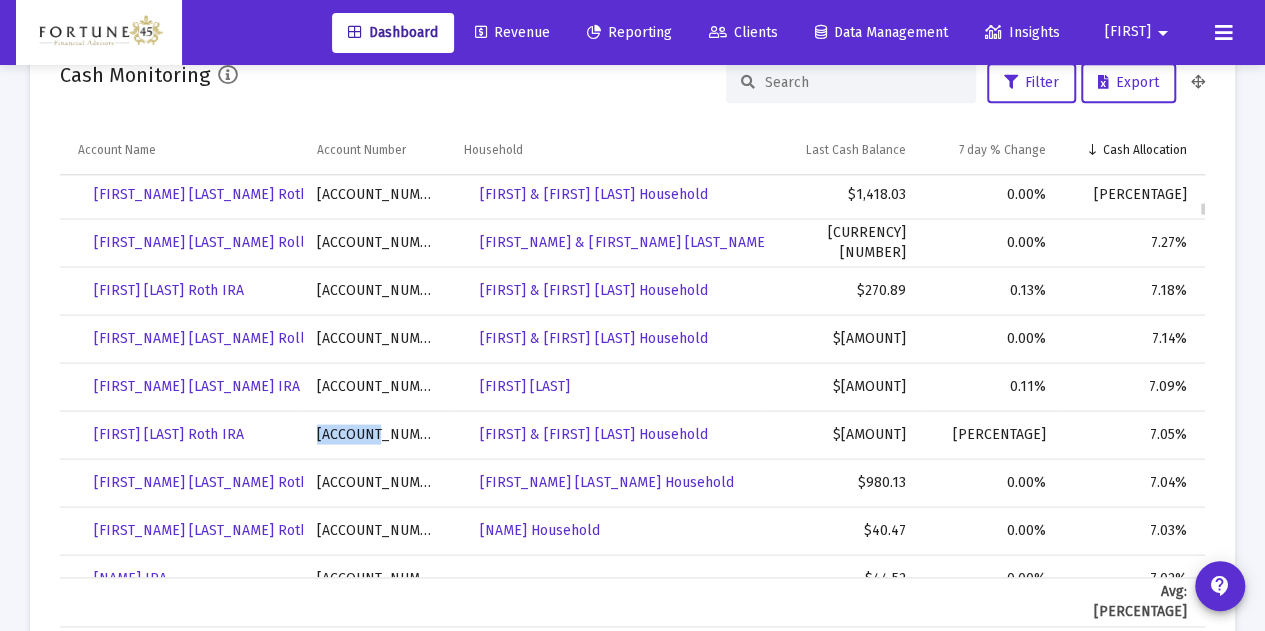 scroll, scrollTop: 3412, scrollLeft: 0, axis: vertical 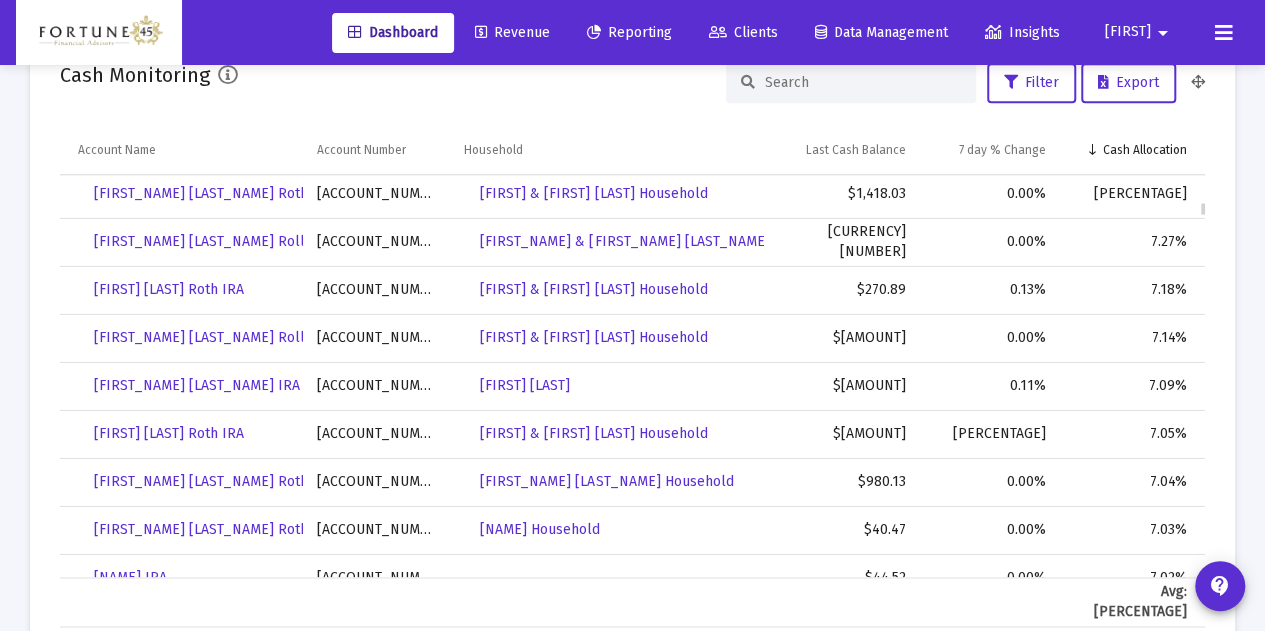 click on "[ACCOUNT_NUMBER]" at bounding box center (377, 482) 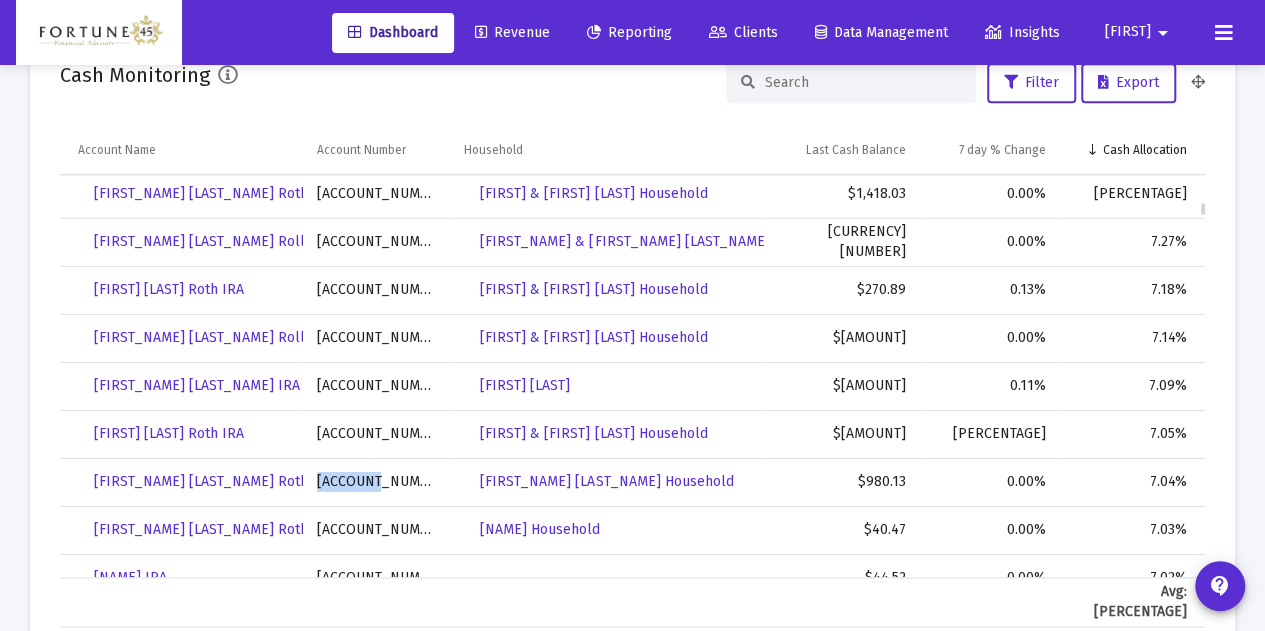 scroll, scrollTop: 3414, scrollLeft: 0, axis: vertical 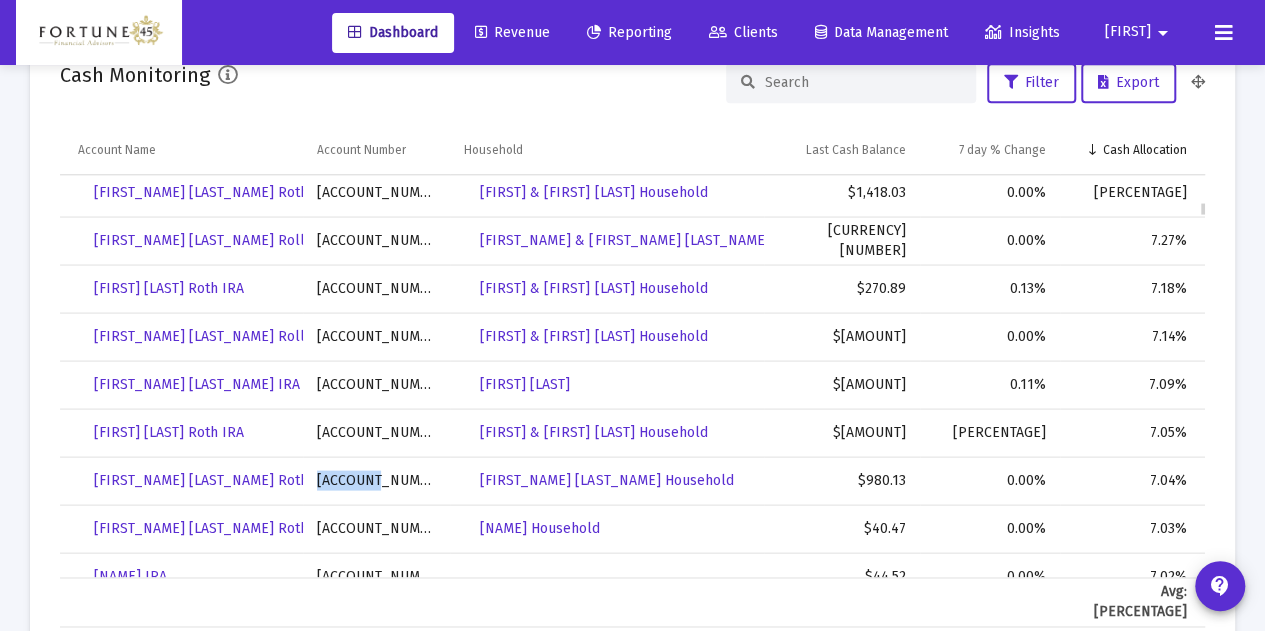 click on "[ACCOUNT_NUMBER]" at bounding box center (377, 480) 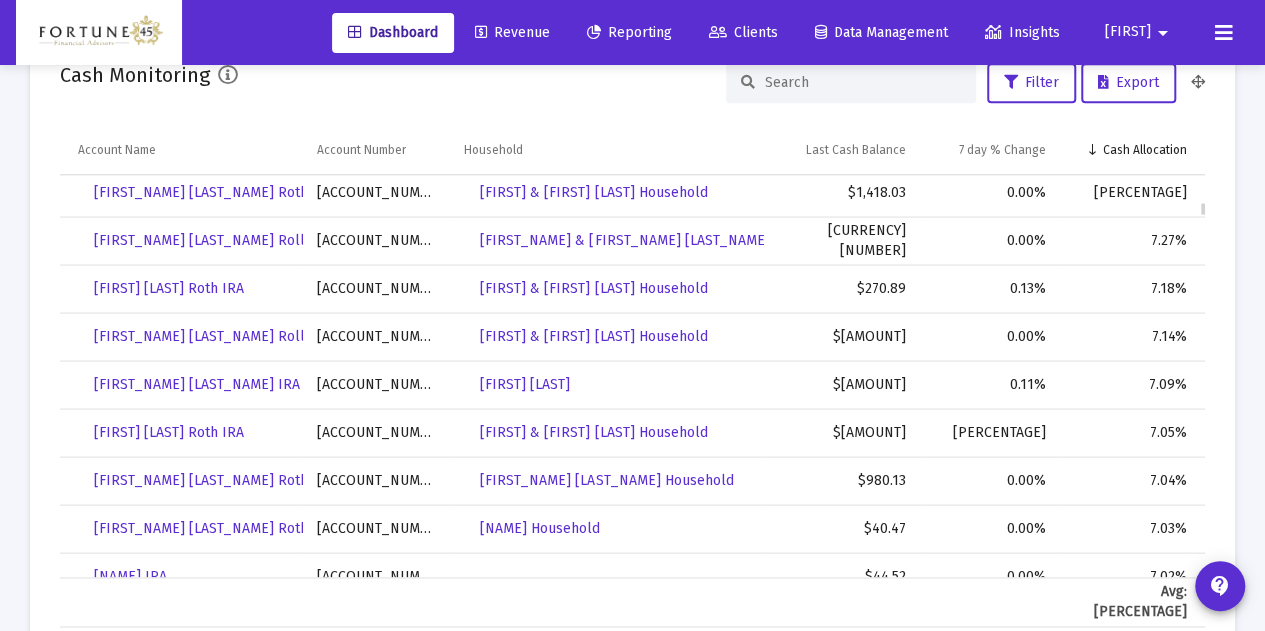 click on "[ACCOUNT_NUMBER]" at bounding box center (377, 432) 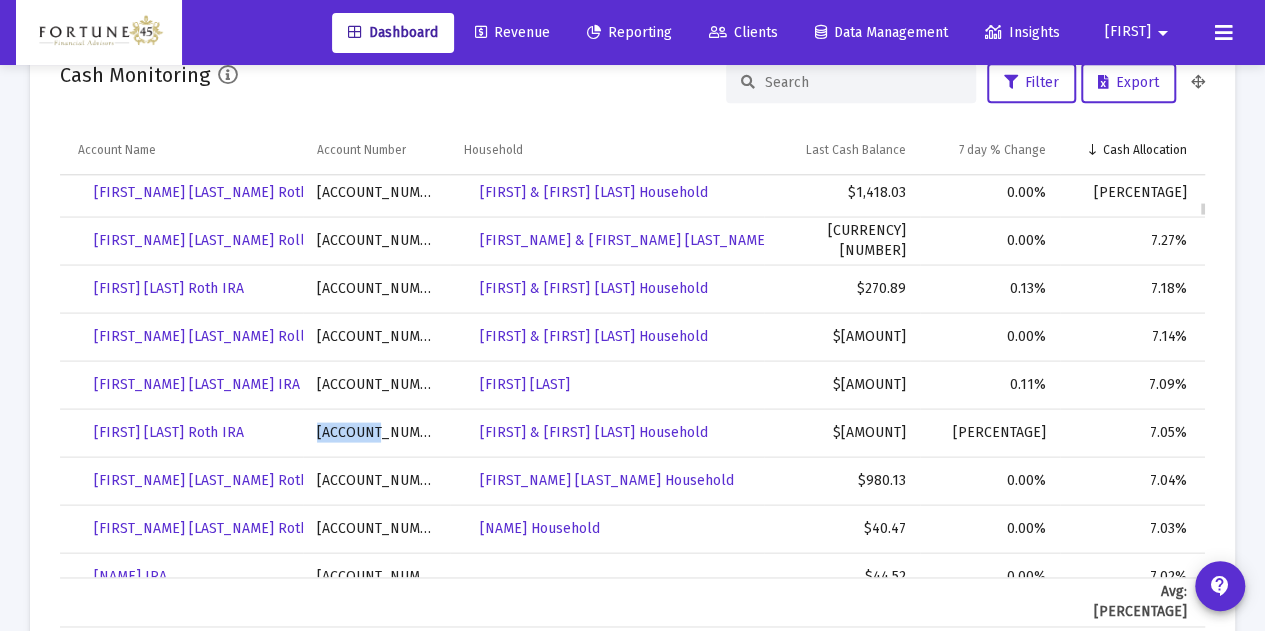 click on "[ACCOUNT_NUMBER]" at bounding box center [377, 432] 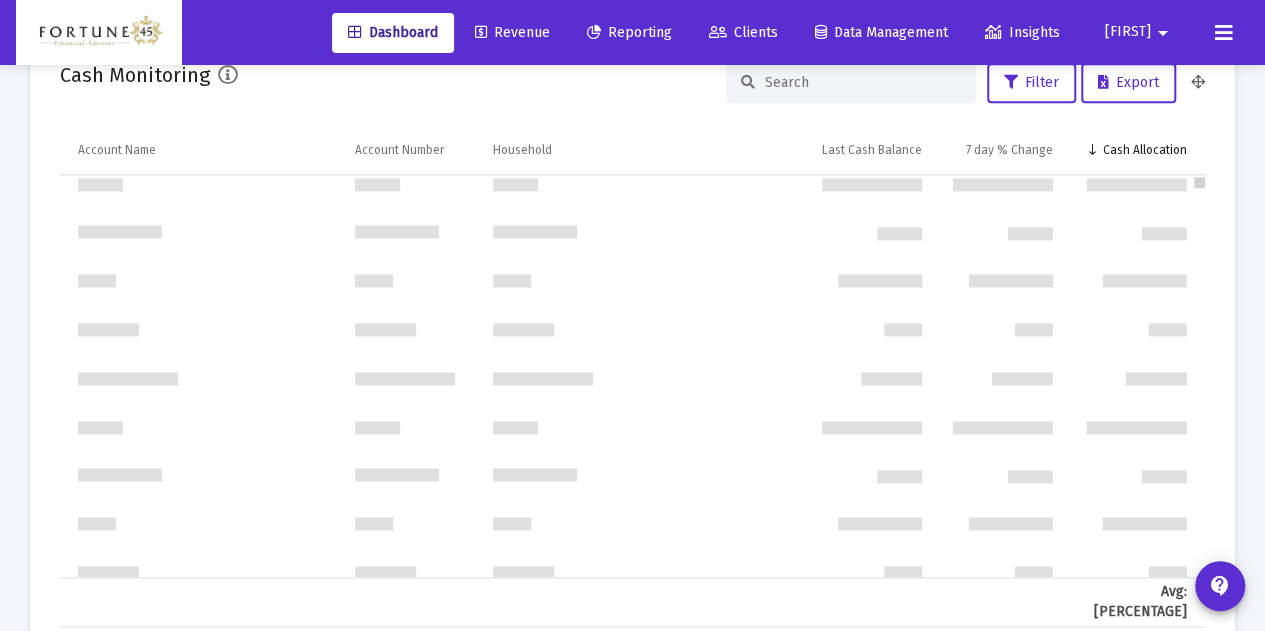 scroll, scrollTop: 0, scrollLeft: 0, axis: both 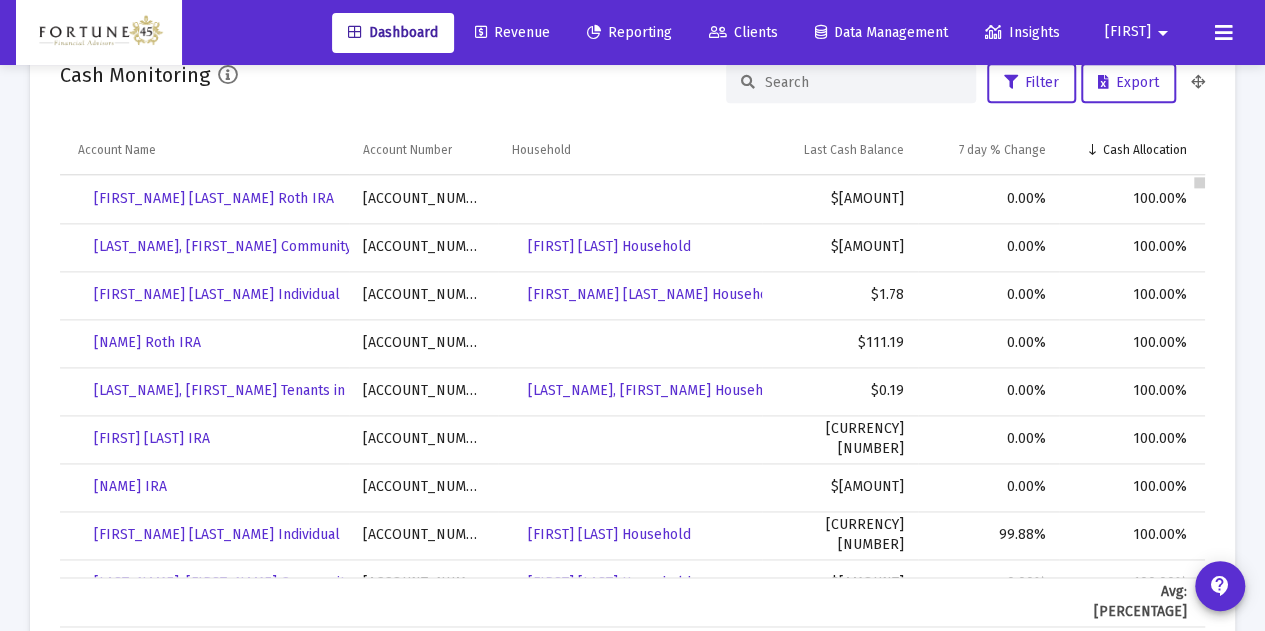 drag, startPoint x: 1200, startPoint y: 208, endPoint x: 1200, endPoint y: 139, distance: 69 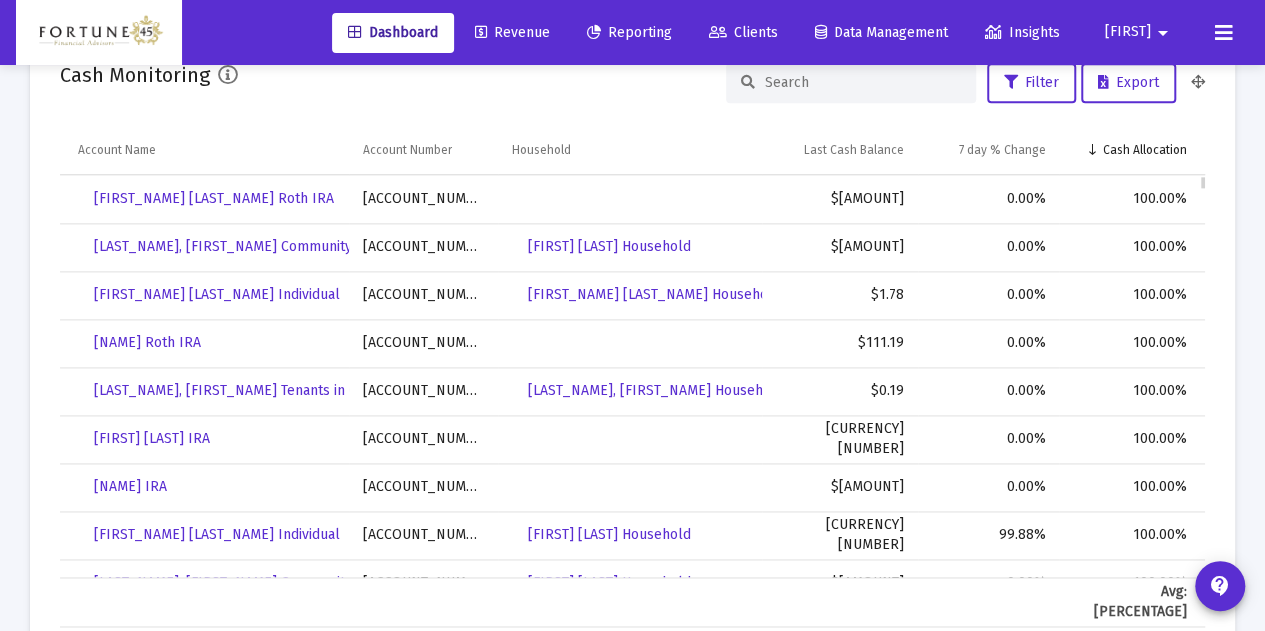 click on "[ACCOUNT_NUMBER]" at bounding box center [423, 343] 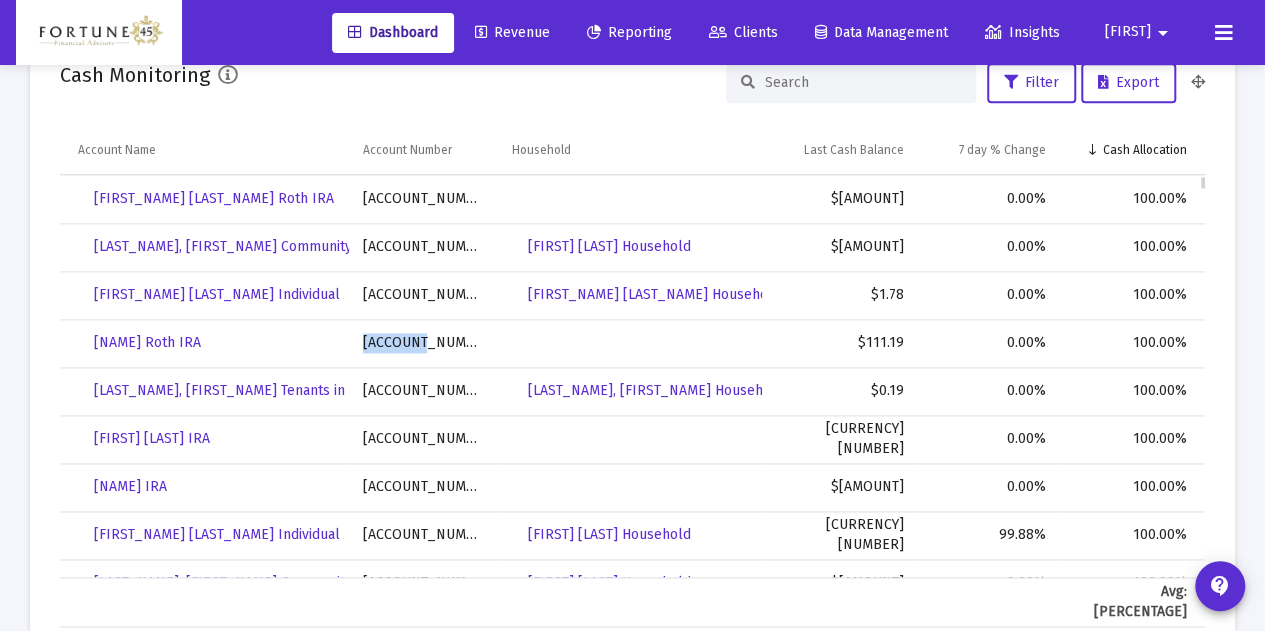 click on "[ACCOUNT_NUMBER]" at bounding box center (423, 343) 